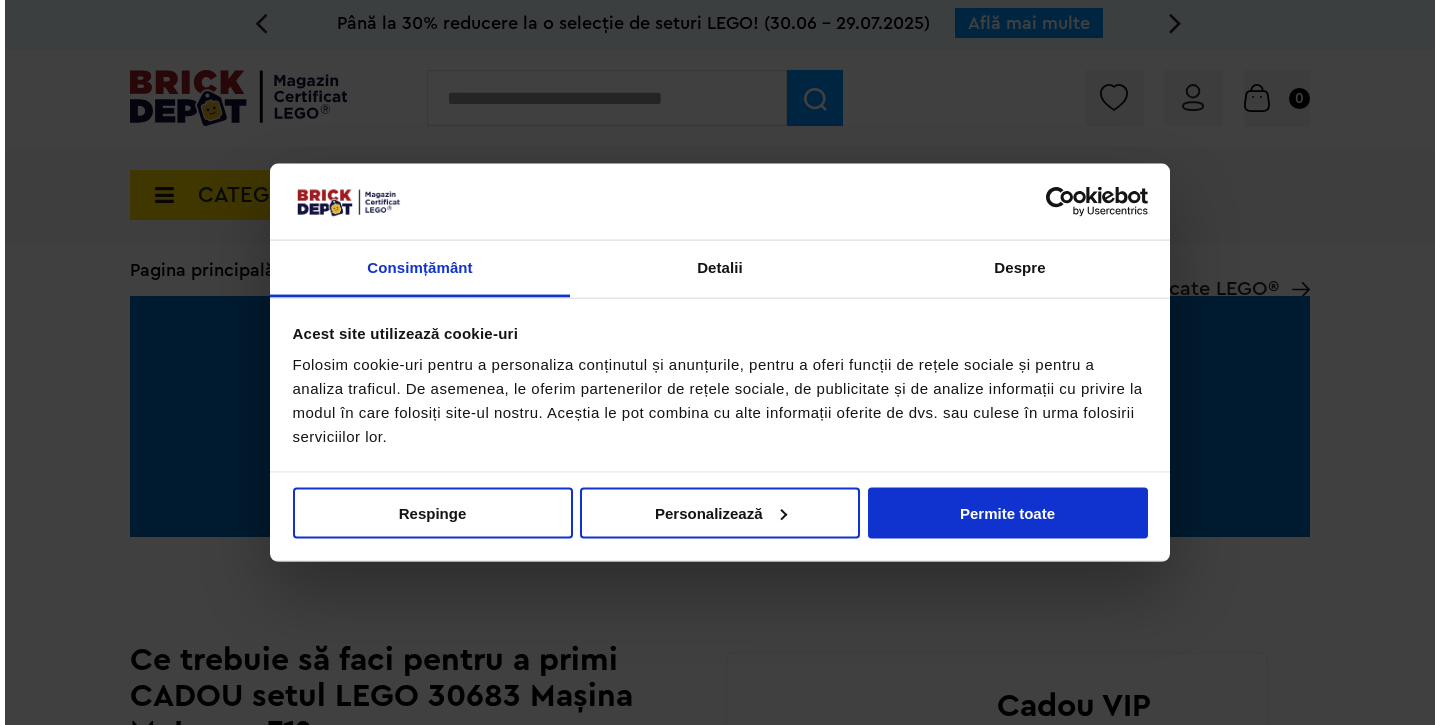 scroll, scrollTop: 0, scrollLeft: 0, axis: both 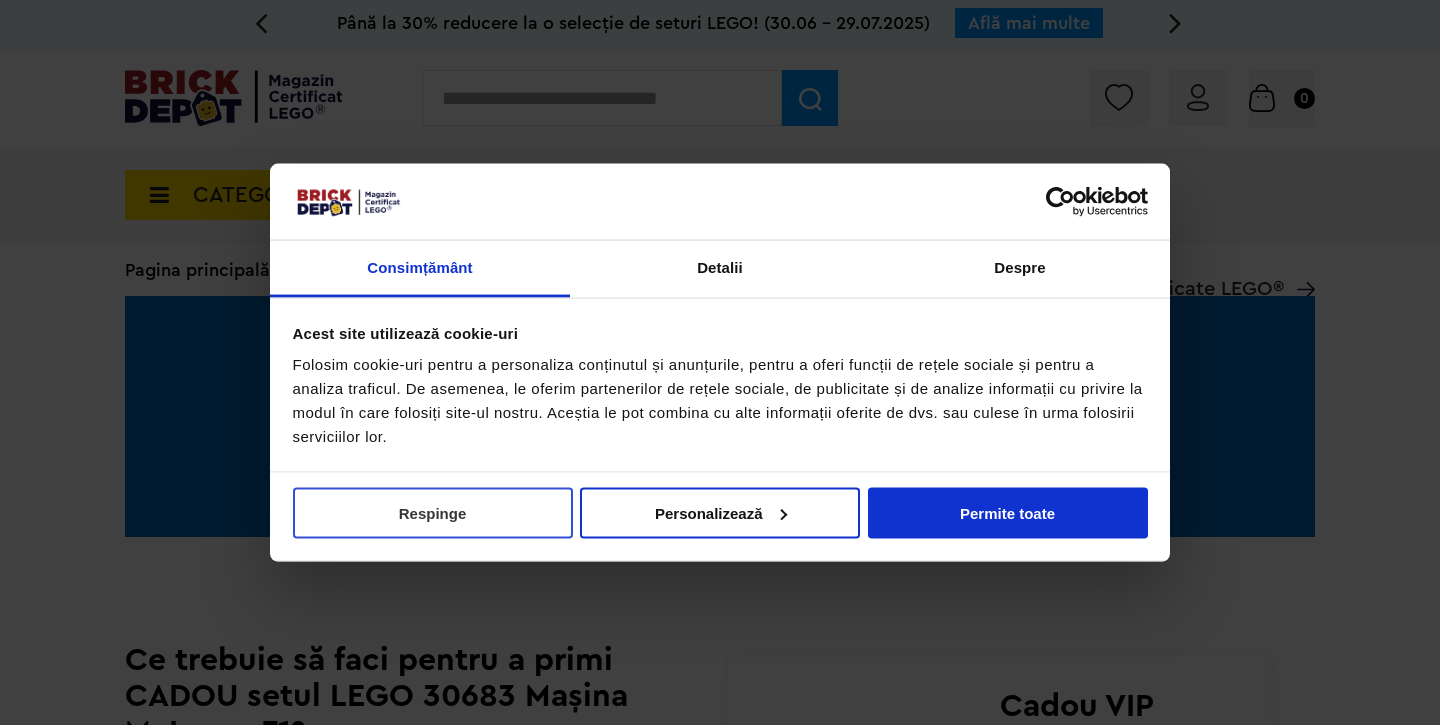 click on "Respinge" at bounding box center [433, 512] 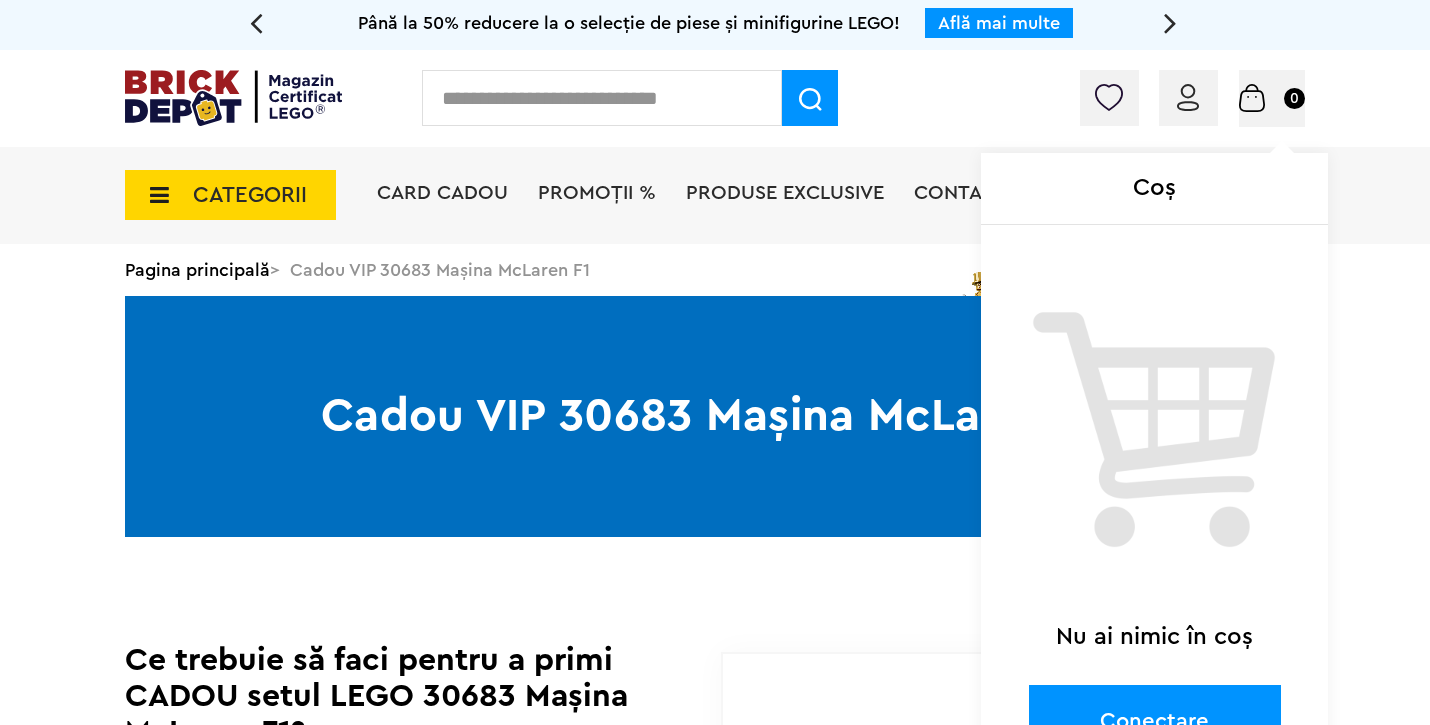 click on "Coș Nu ai nimic în coș Conectare Descoperă noutățile" at bounding box center (1192, 103) 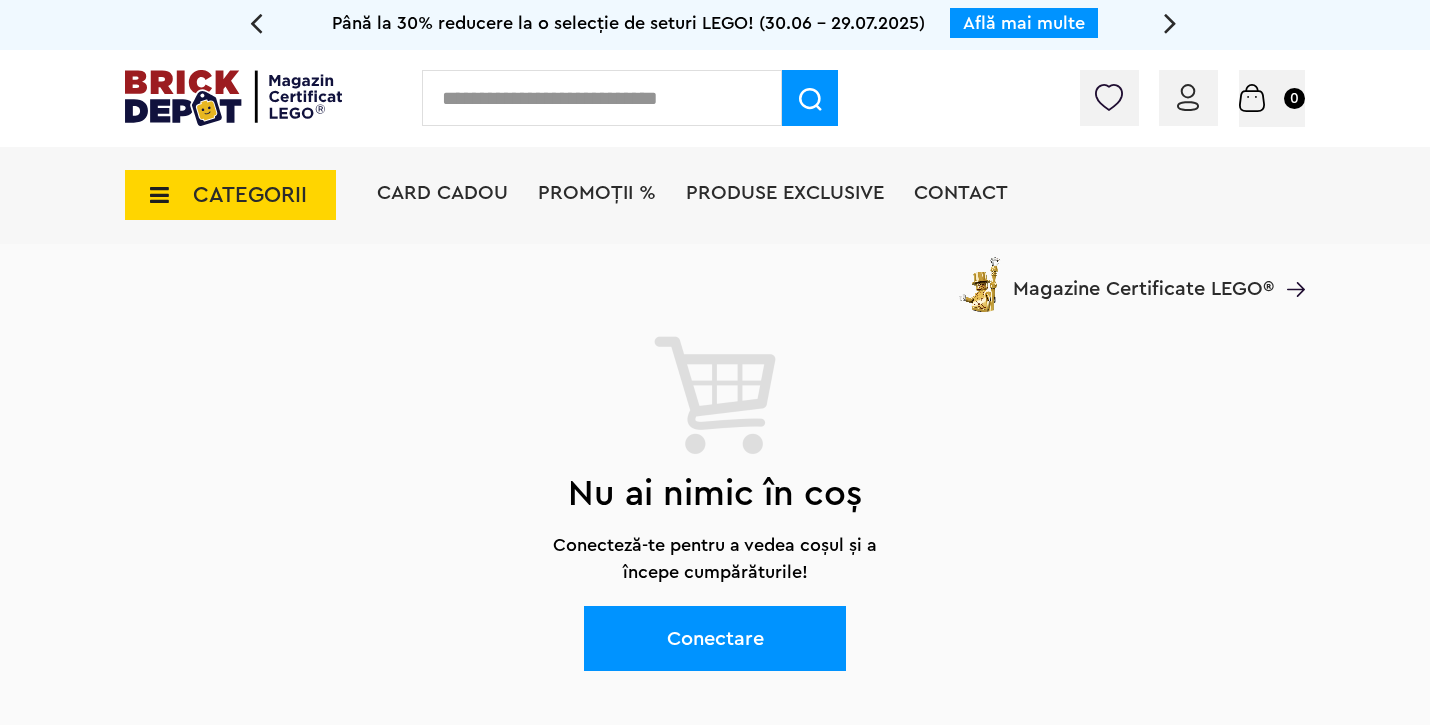 click on "Conectare" at bounding box center (715, 638) 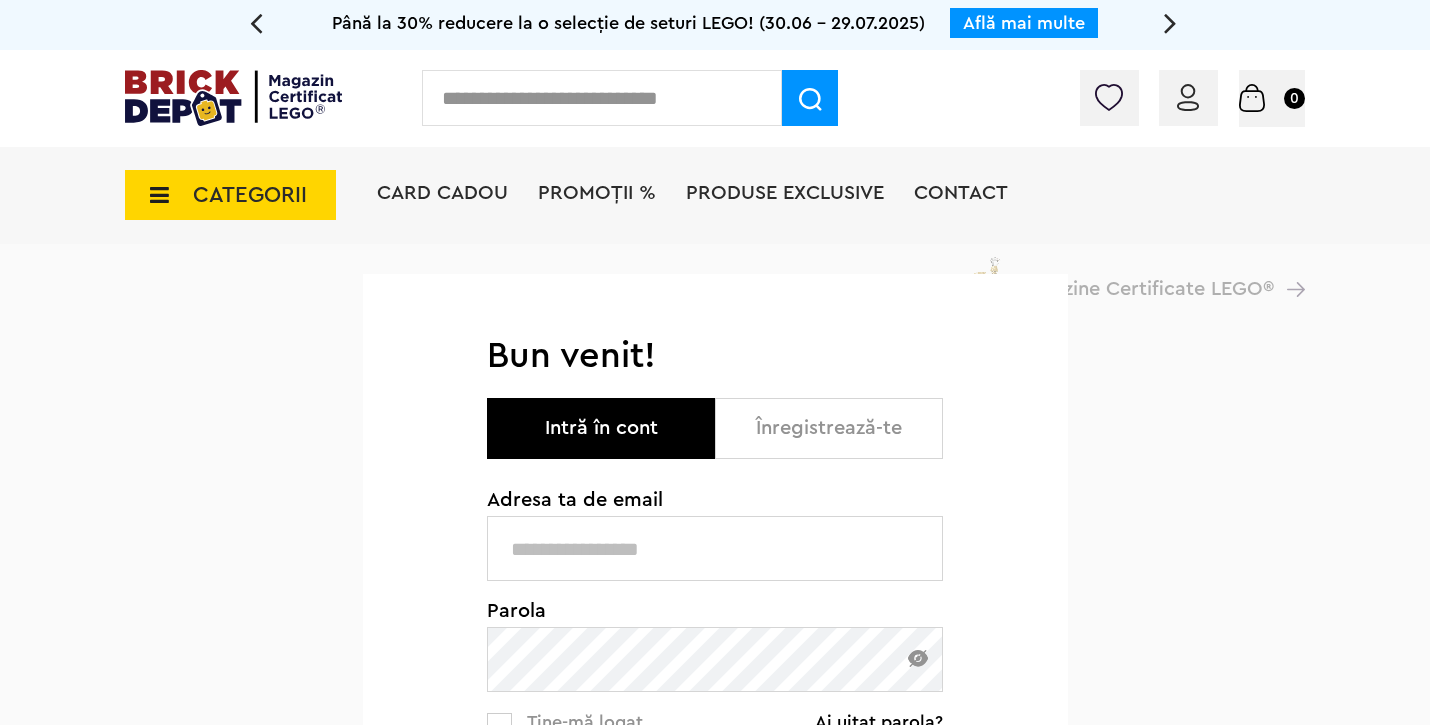 scroll, scrollTop: 0, scrollLeft: 0, axis: both 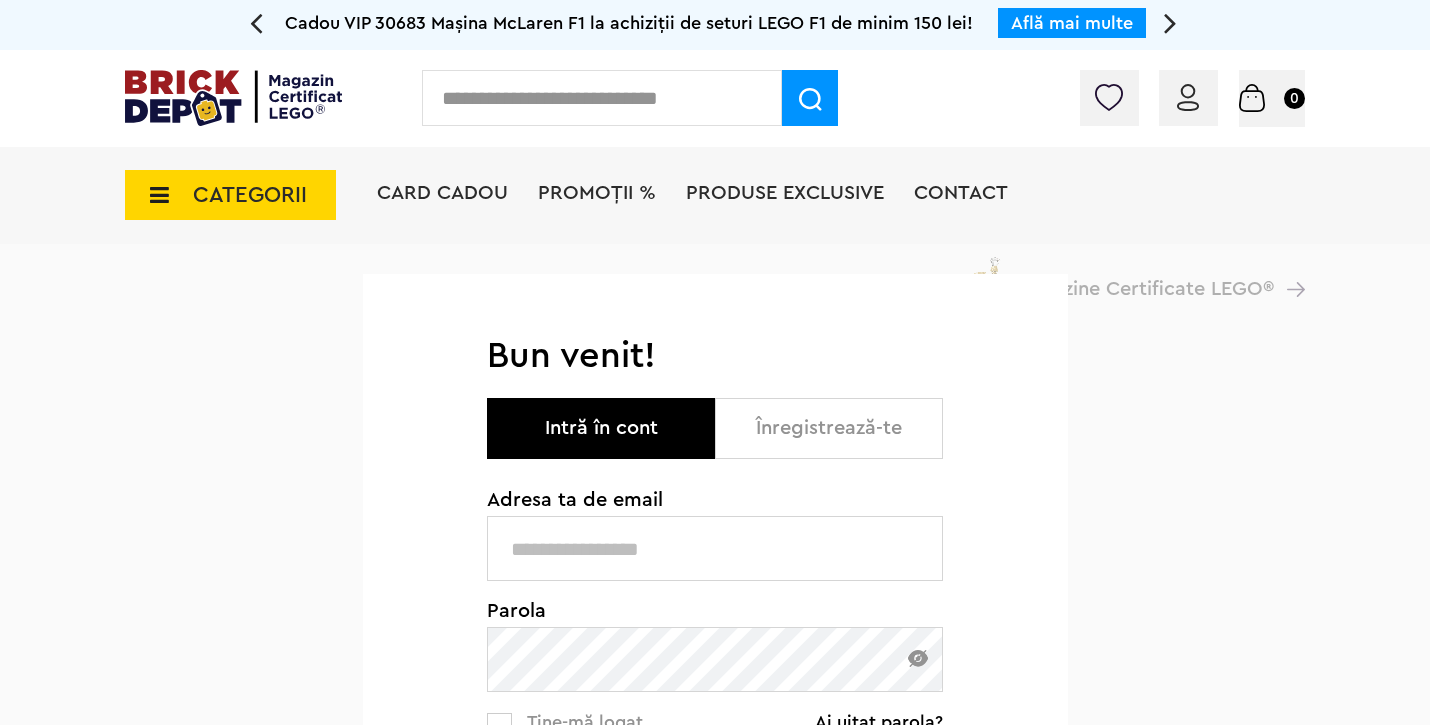 type on "**********" 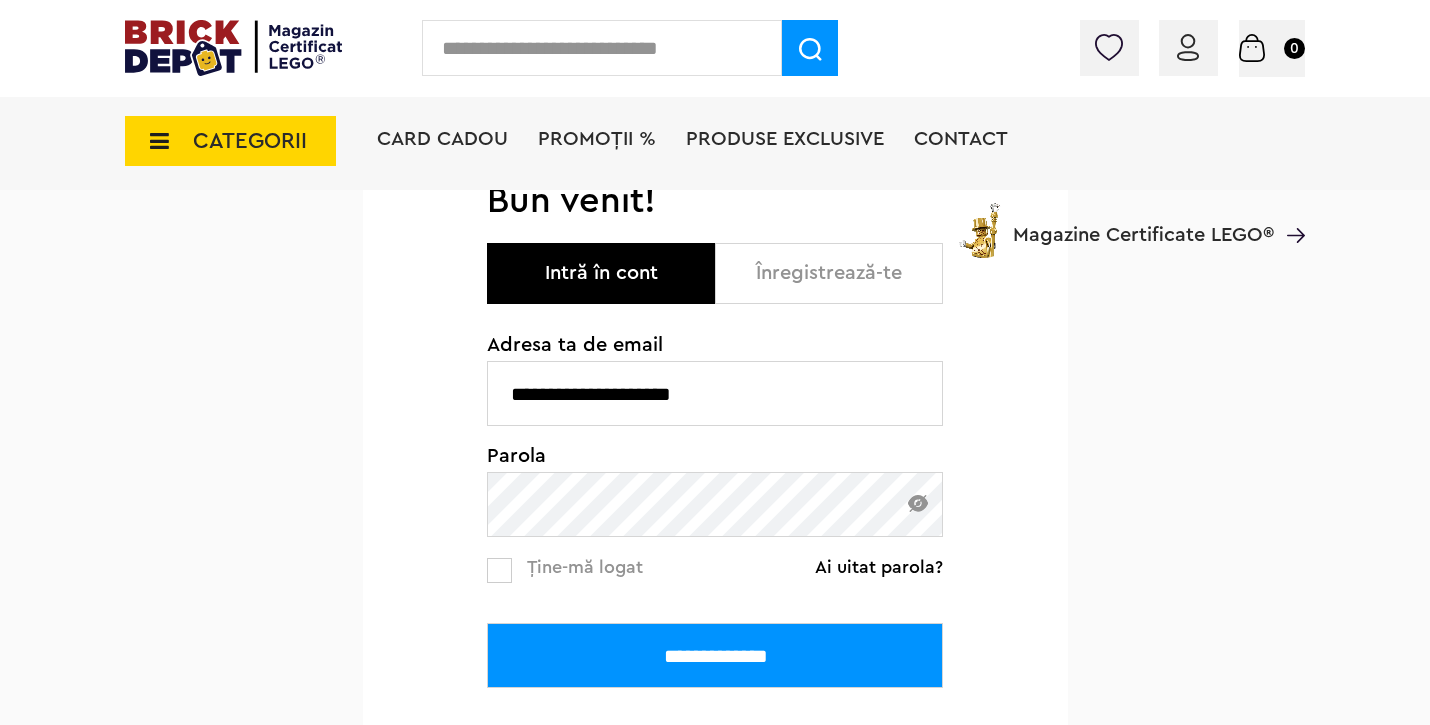 scroll, scrollTop: 272, scrollLeft: 0, axis: vertical 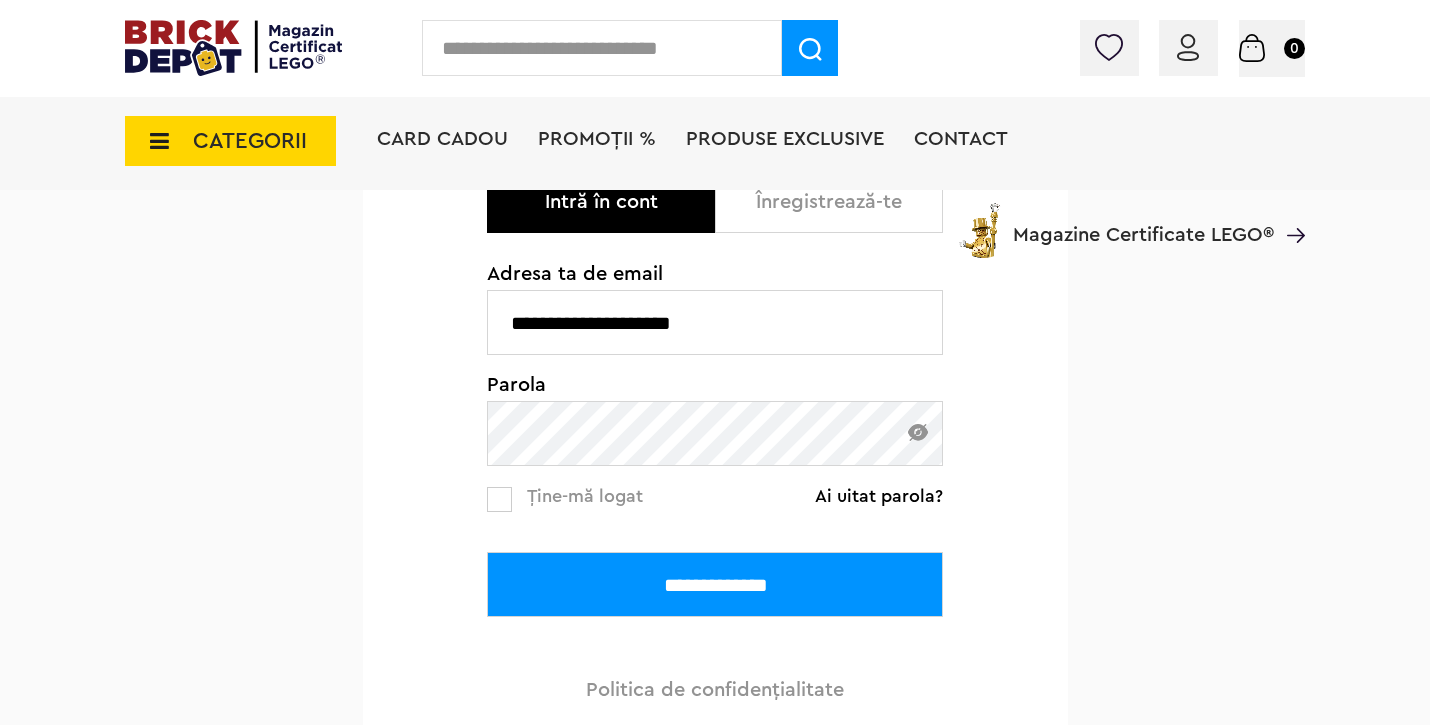 click at bounding box center [918, 432] 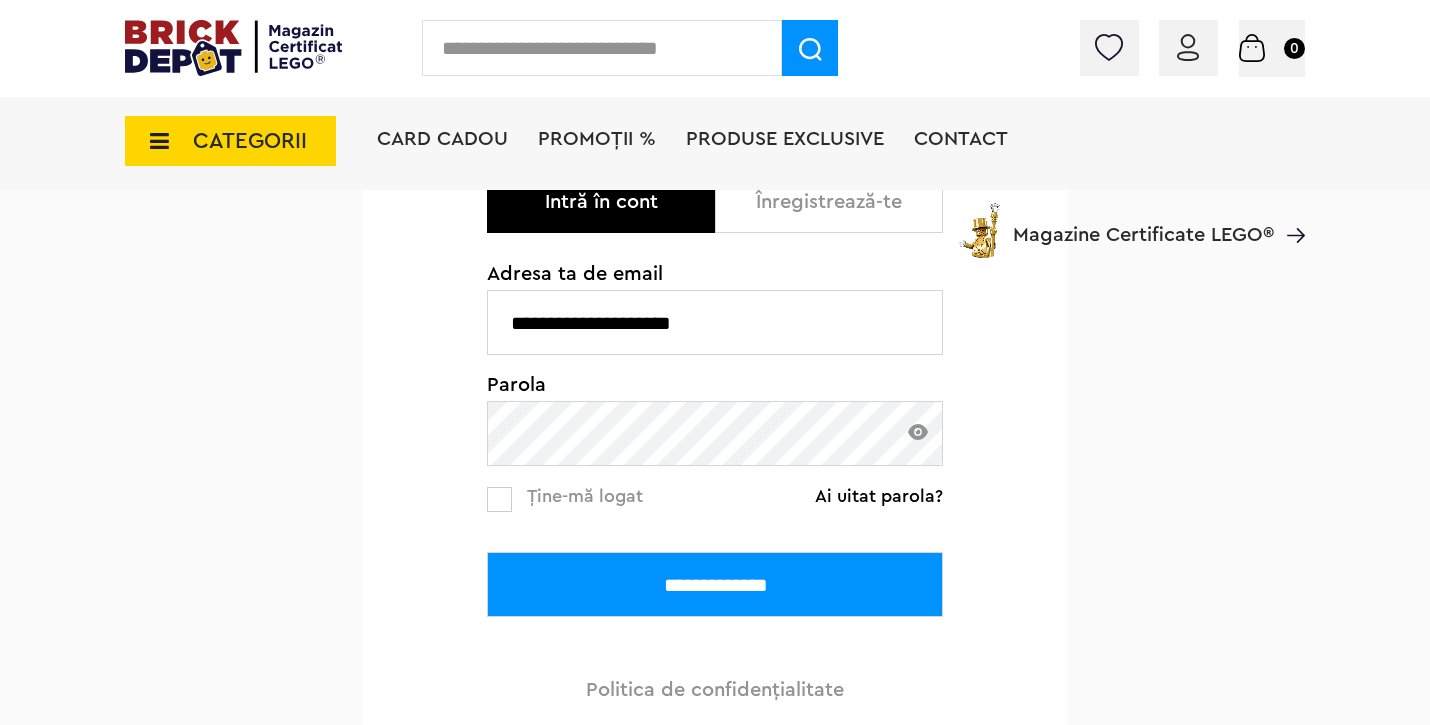 click on "**********" at bounding box center [715, 584] 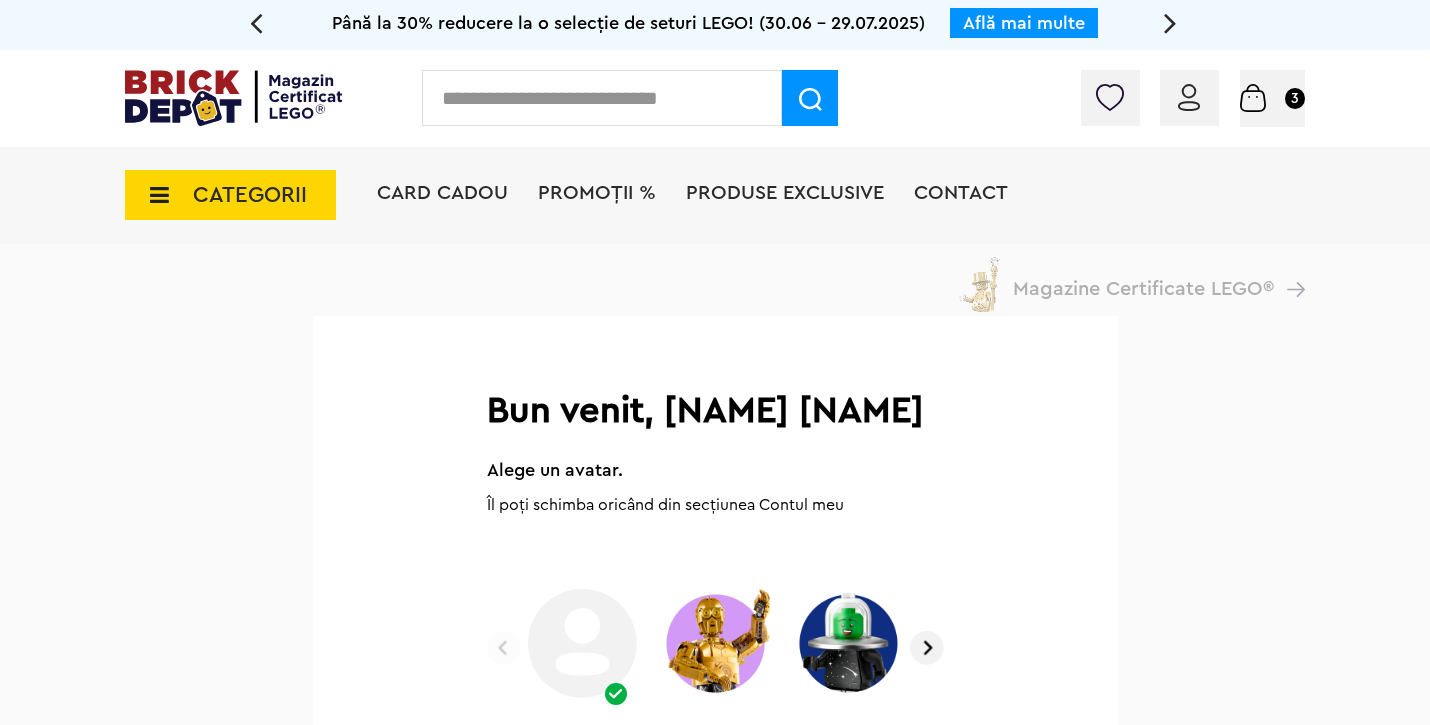 scroll, scrollTop: 0, scrollLeft: 0, axis: both 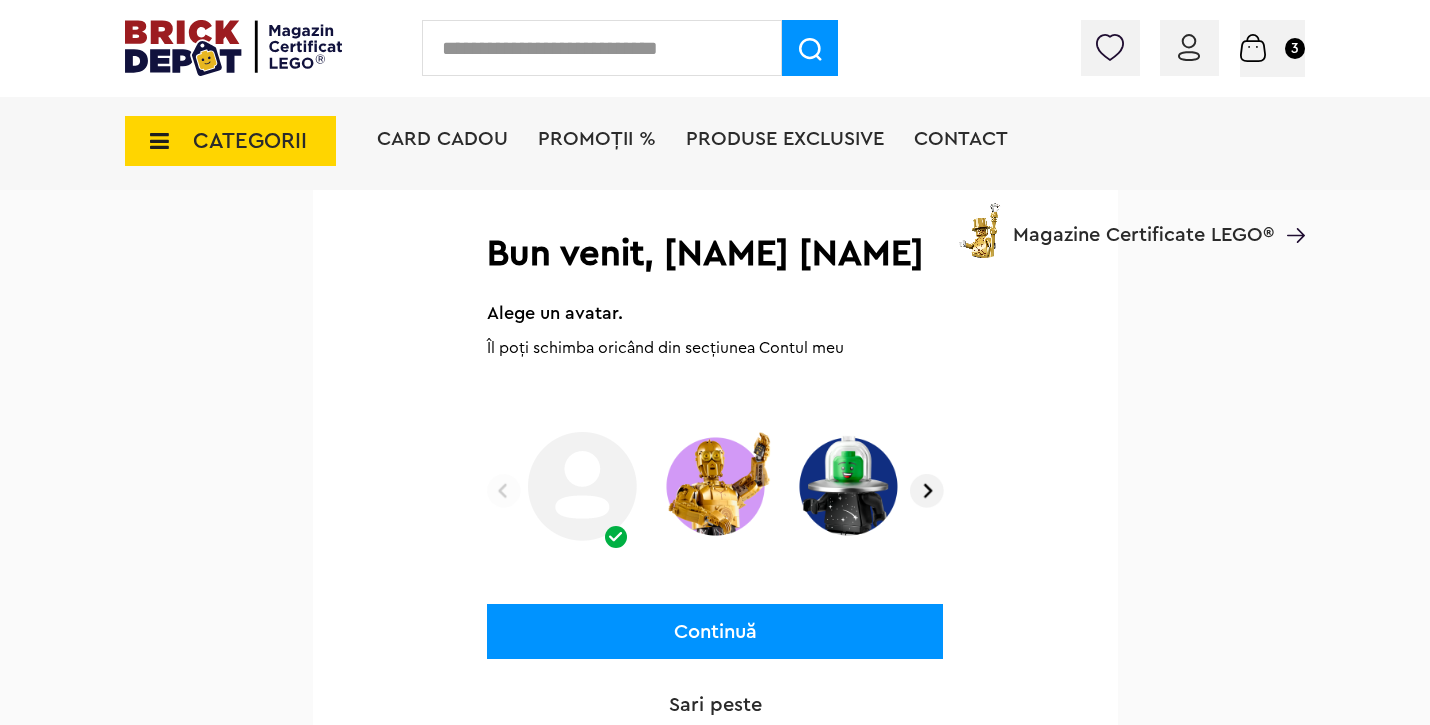 click at bounding box center (927, 491) 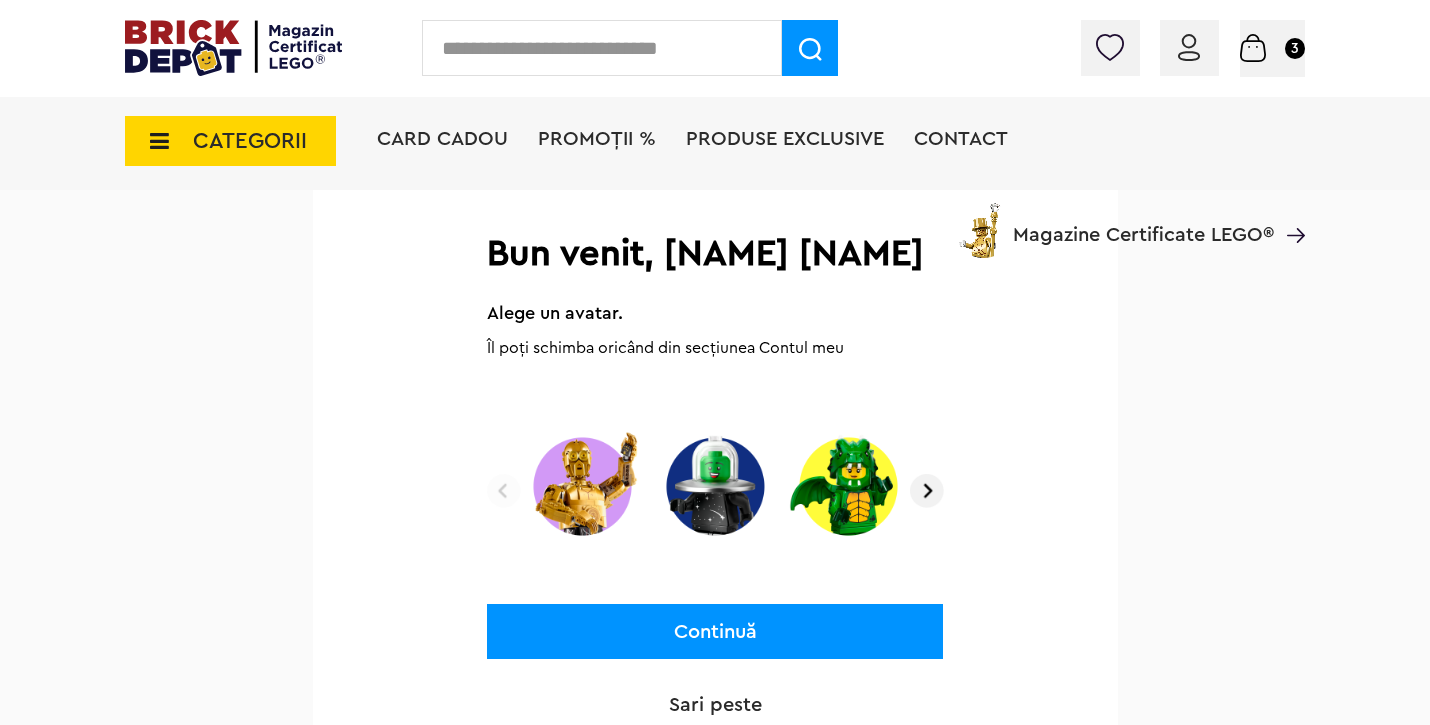 click at bounding box center (927, 491) 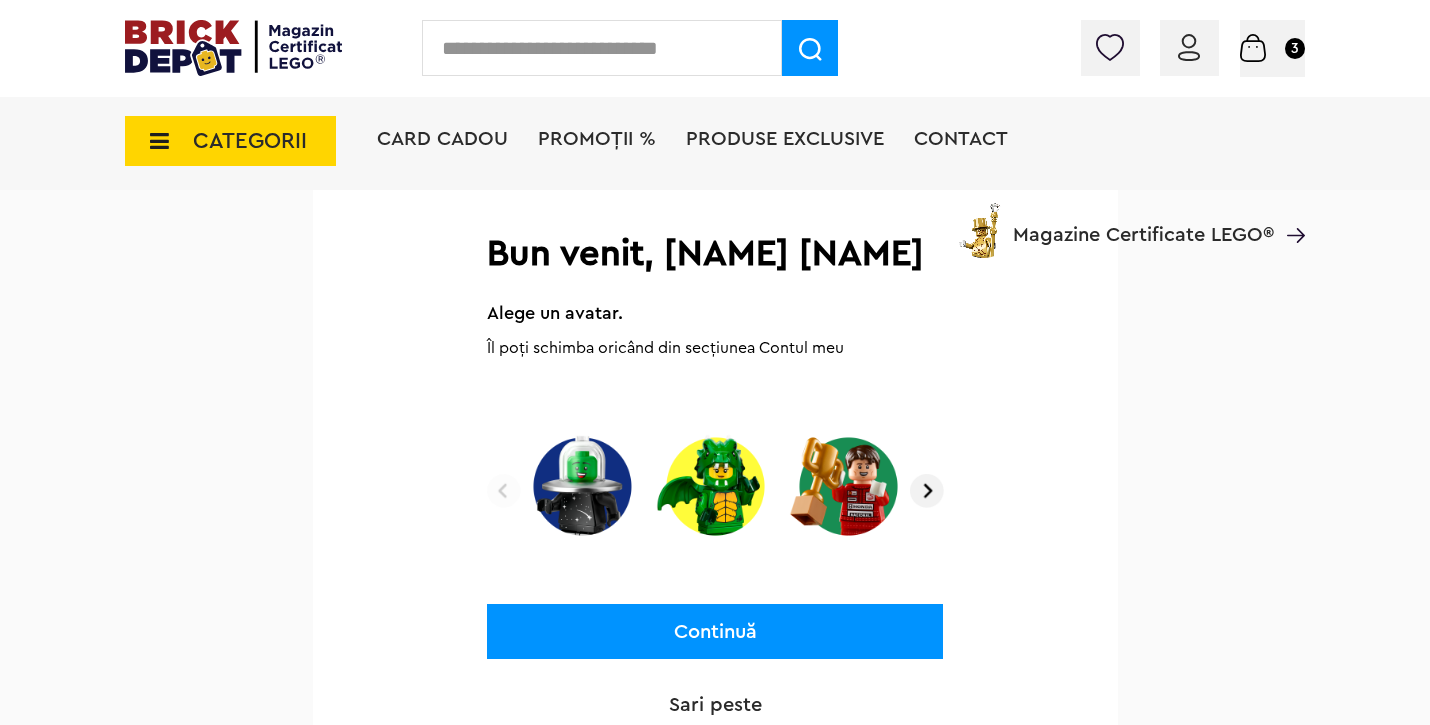 click at bounding box center [715, 486] 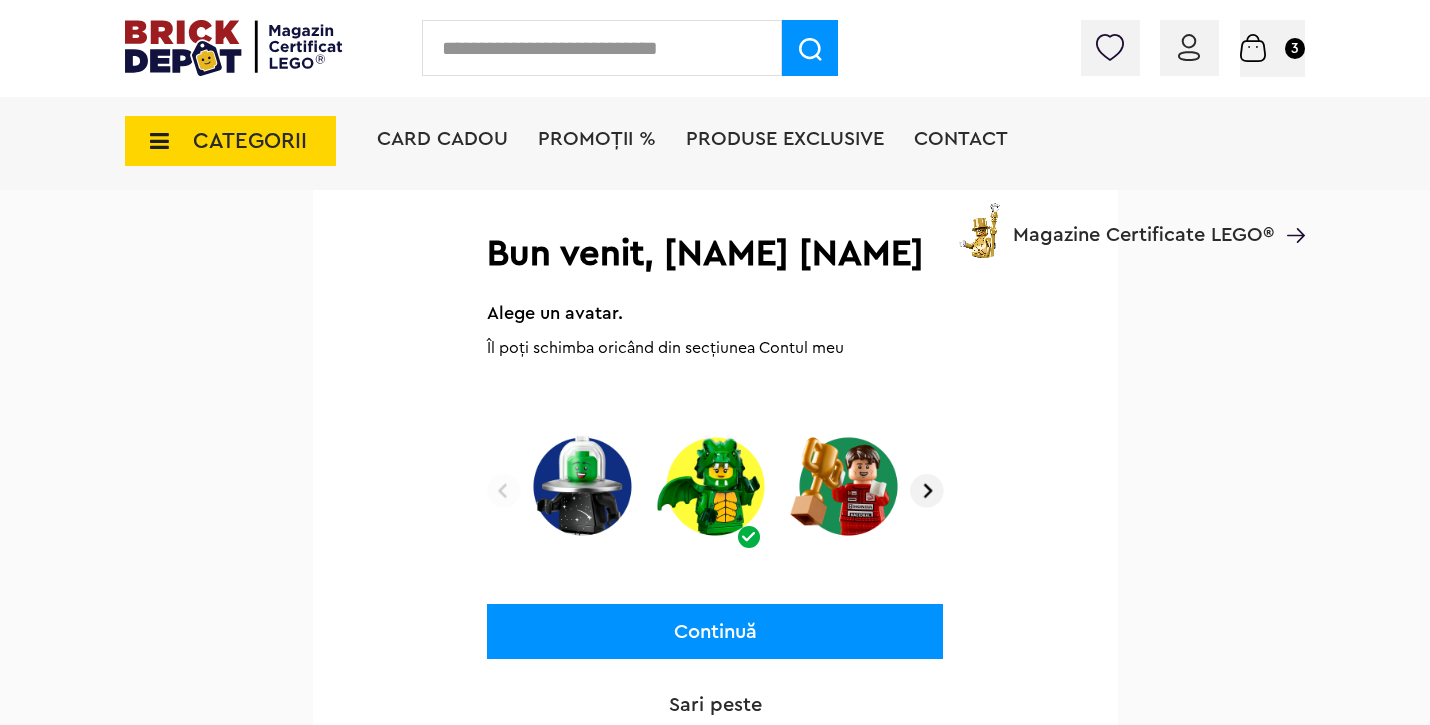click on "Continuă" at bounding box center (715, 631) 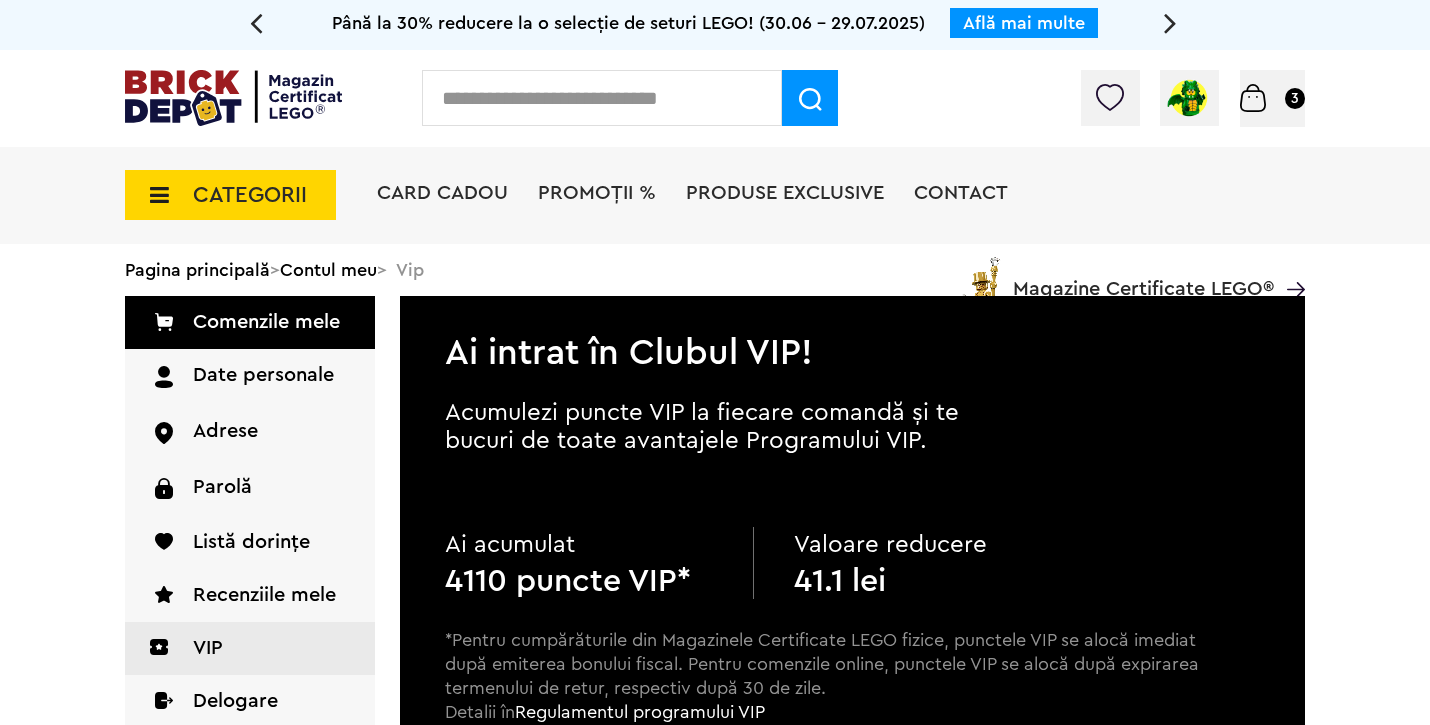 scroll, scrollTop: 0, scrollLeft: 0, axis: both 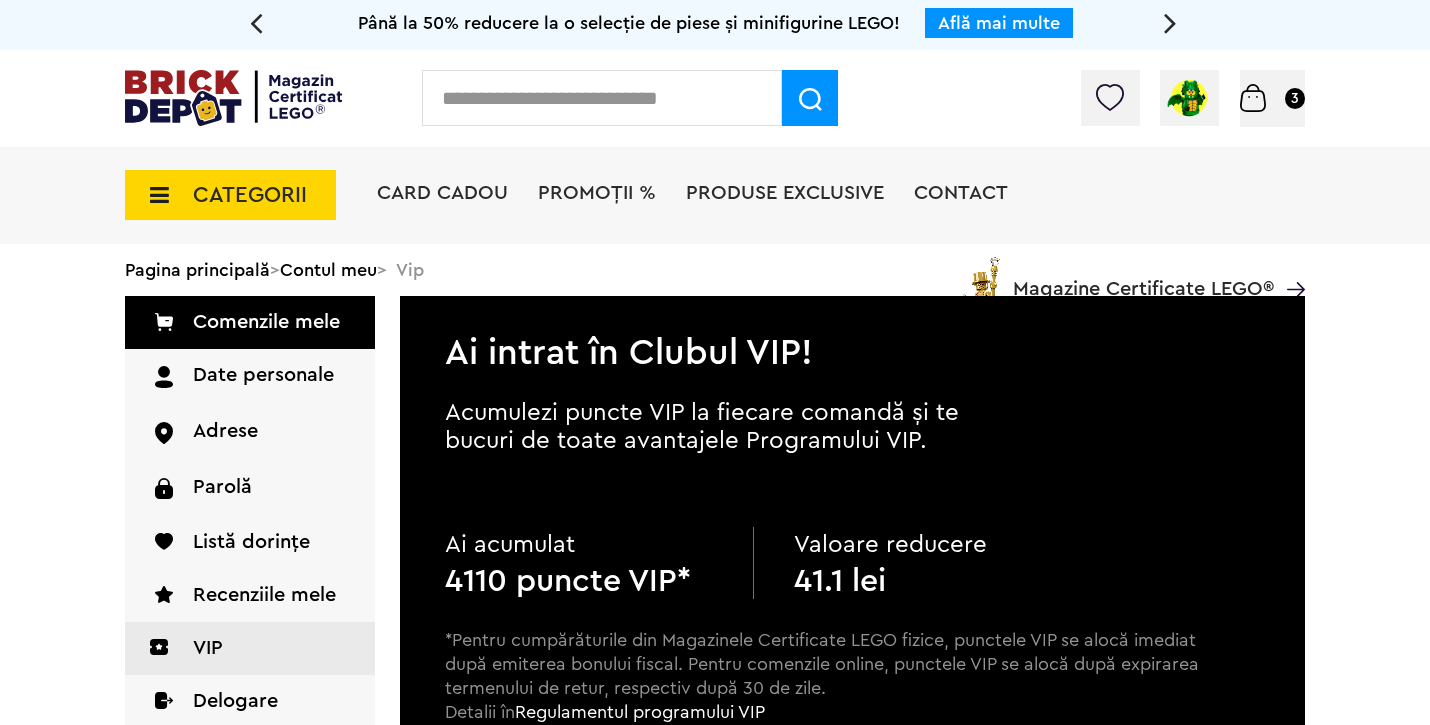 click at bounding box center [602, 98] 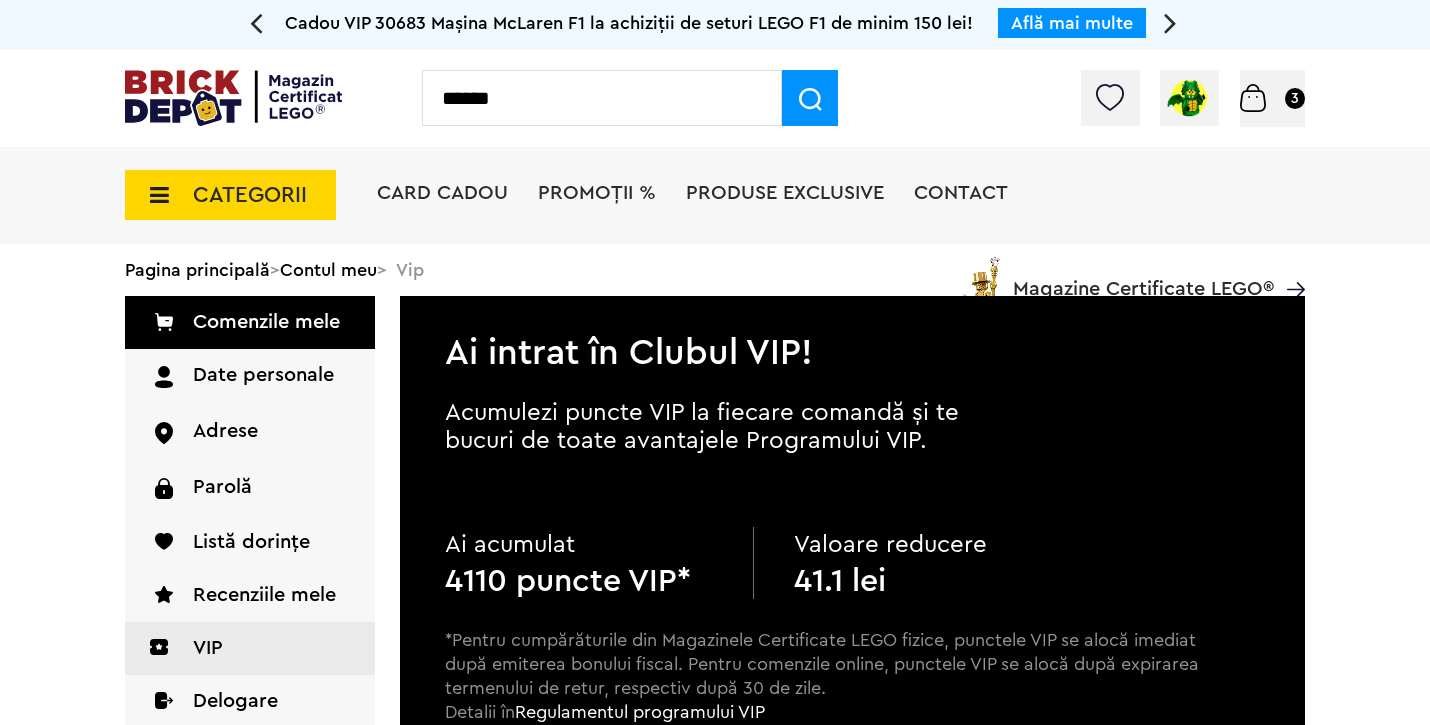 type on "******" 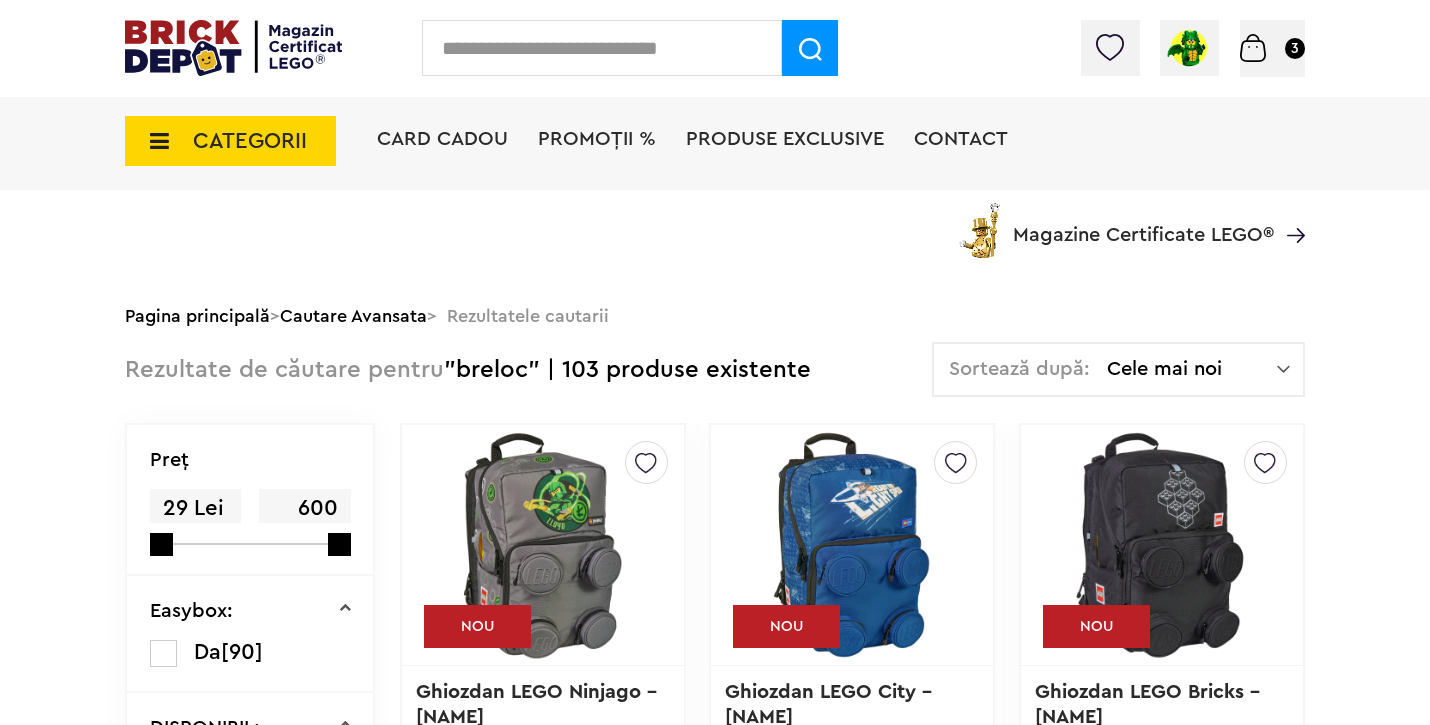 scroll, scrollTop: 142, scrollLeft: 0, axis: vertical 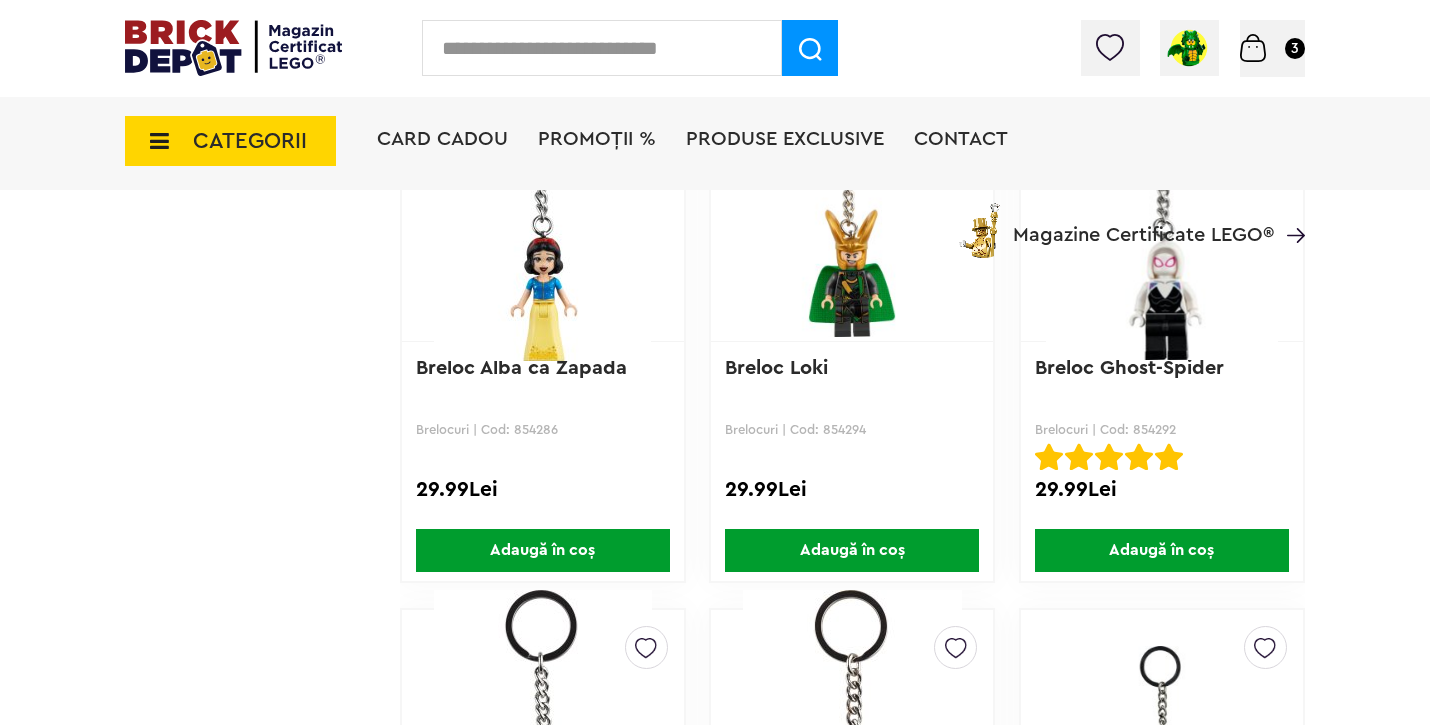 click on "Adaugă în coș" at bounding box center (852, 550) 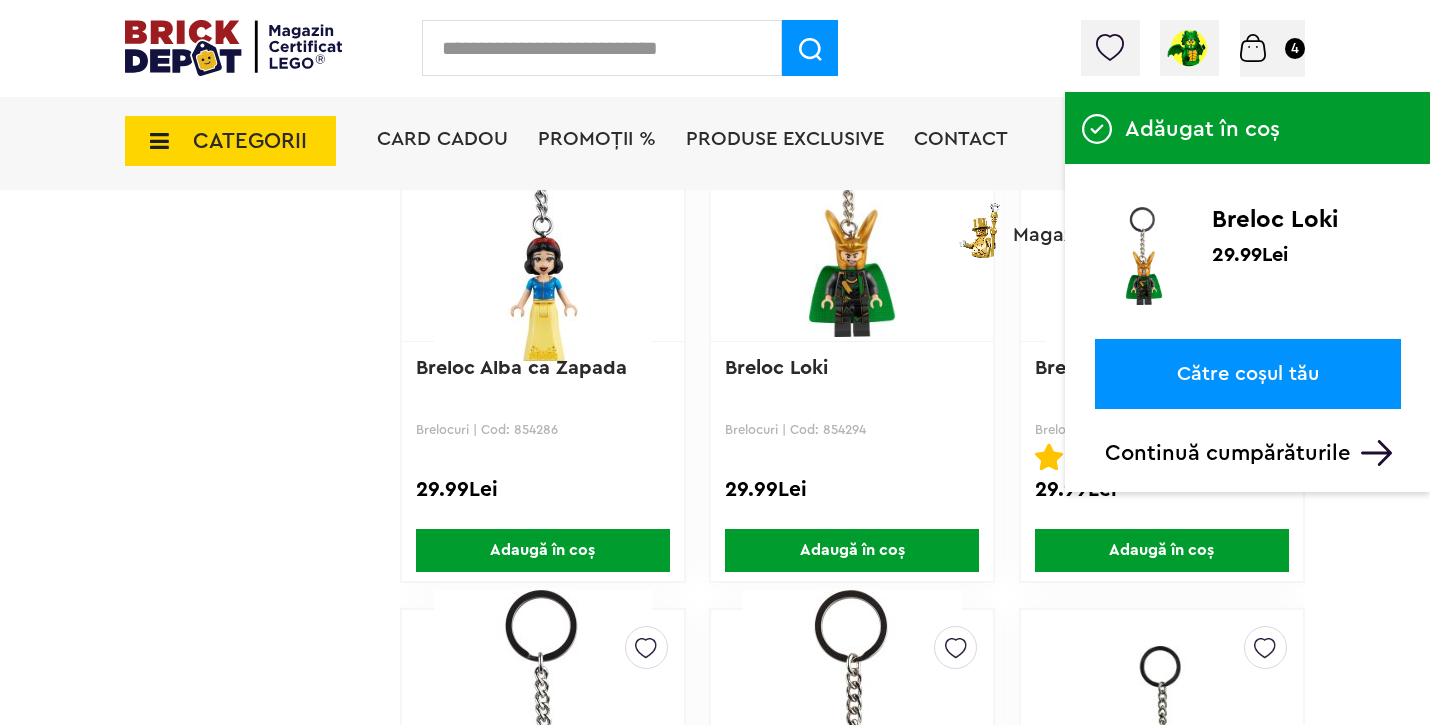 click on "Până la 30% reducere la o selecție de seturi LEGO! (30.06 - 29.07.2025) Află mai multe Cadou VIP Ninjago Battle arena la achiziții de seturi LEGO Ninjago de minim 250 lei! Află mai multe Până la 50% reducere la o selecție de piese și minifigurine LEGO! Află mai multe Cadou VIP 30683 Mașina McLaren F1 la achiziții de seturi LEGO F1 de minim 150 lei! Află mai multe Până la 30% reducere la o selecție de seturi LEGO! (30.06 - 29.07.2025) Află mai multe Cadou VIP Ninjago Battle arena la achiziții de seturi LEGO Ninjago de minim 250 lei! Află mai multe
Contul meu
Contul meu
Comenzile mele
Date personale
Adrese
Parolă
Listă dorințe
Recenziile mele
VIP
Delogare" at bounding box center [715, -1254] 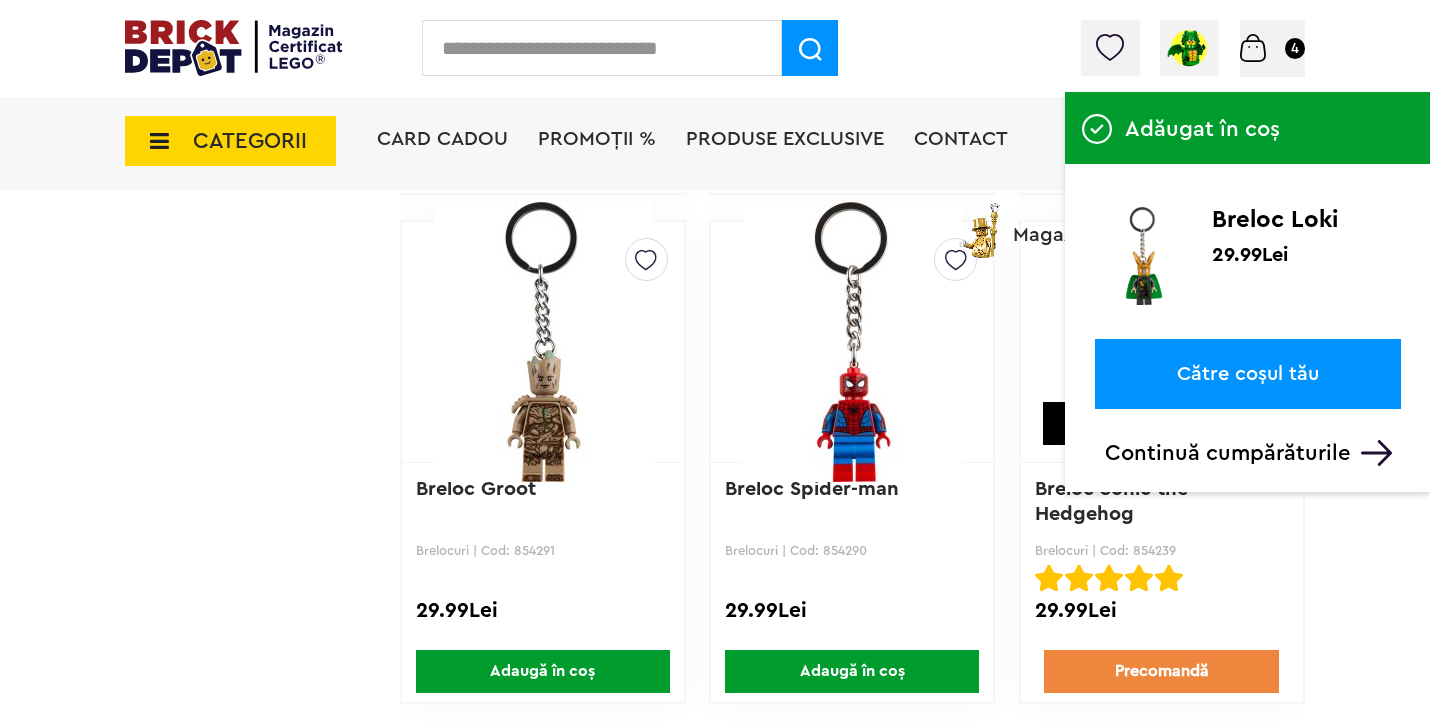 scroll, scrollTop: 4278, scrollLeft: 0, axis: vertical 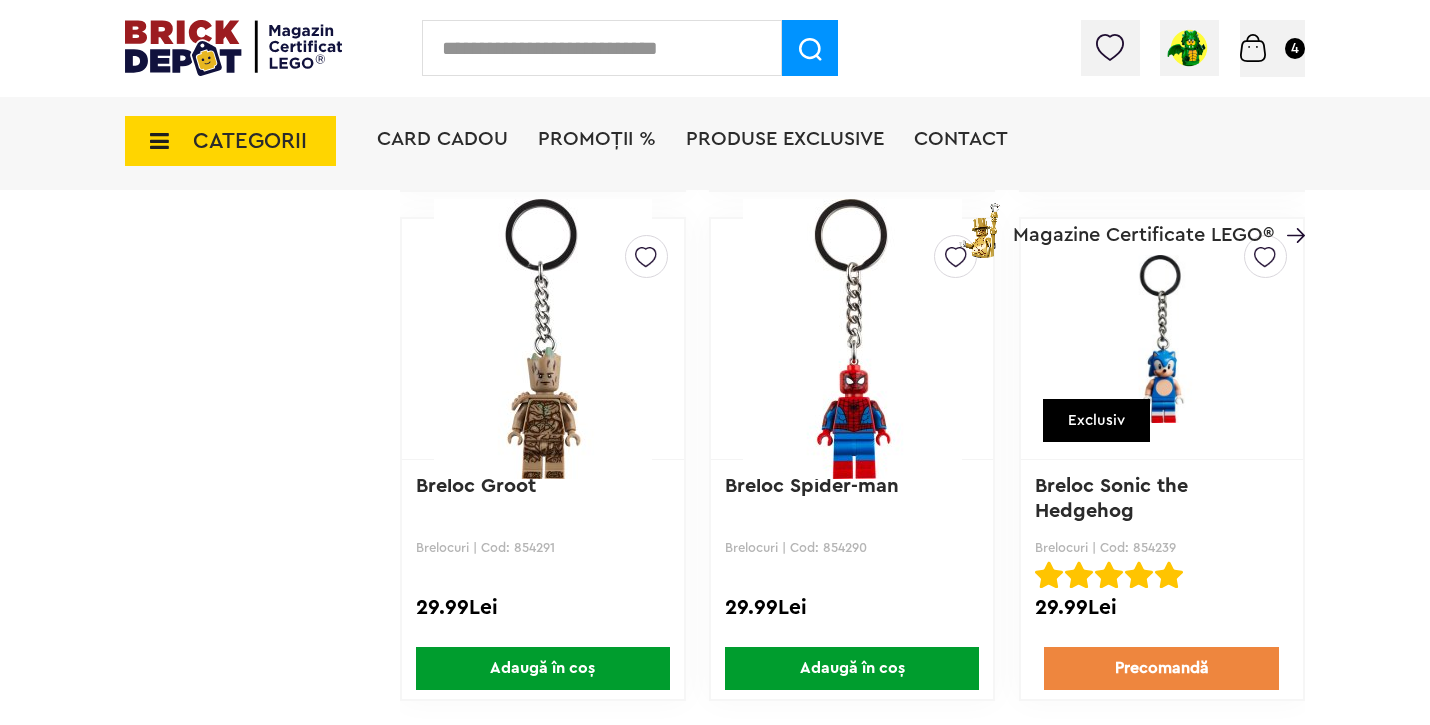 click on "Precomandă" at bounding box center (1161, 668) 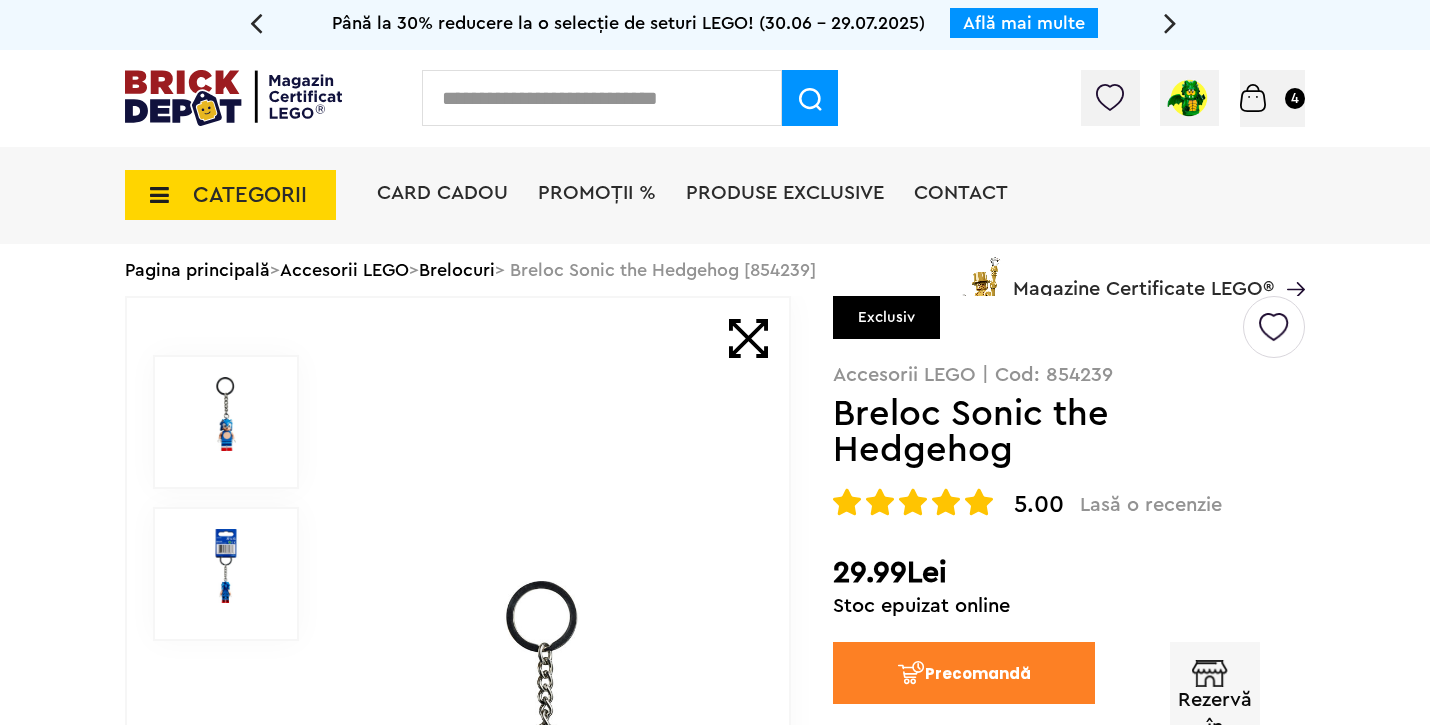 scroll, scrollTop: 254, scrollLeft: 0, axis: vertical 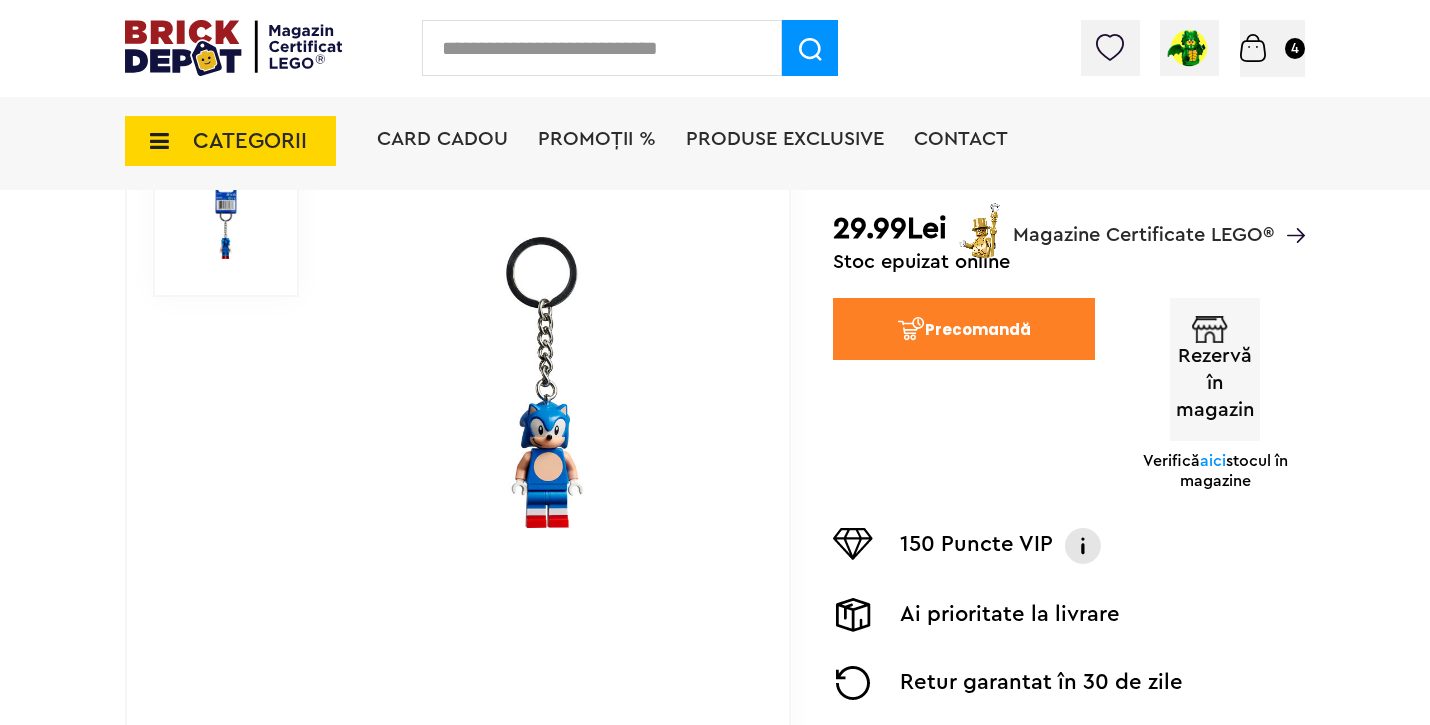 click on "aici" at bounding box center [1213, 461] 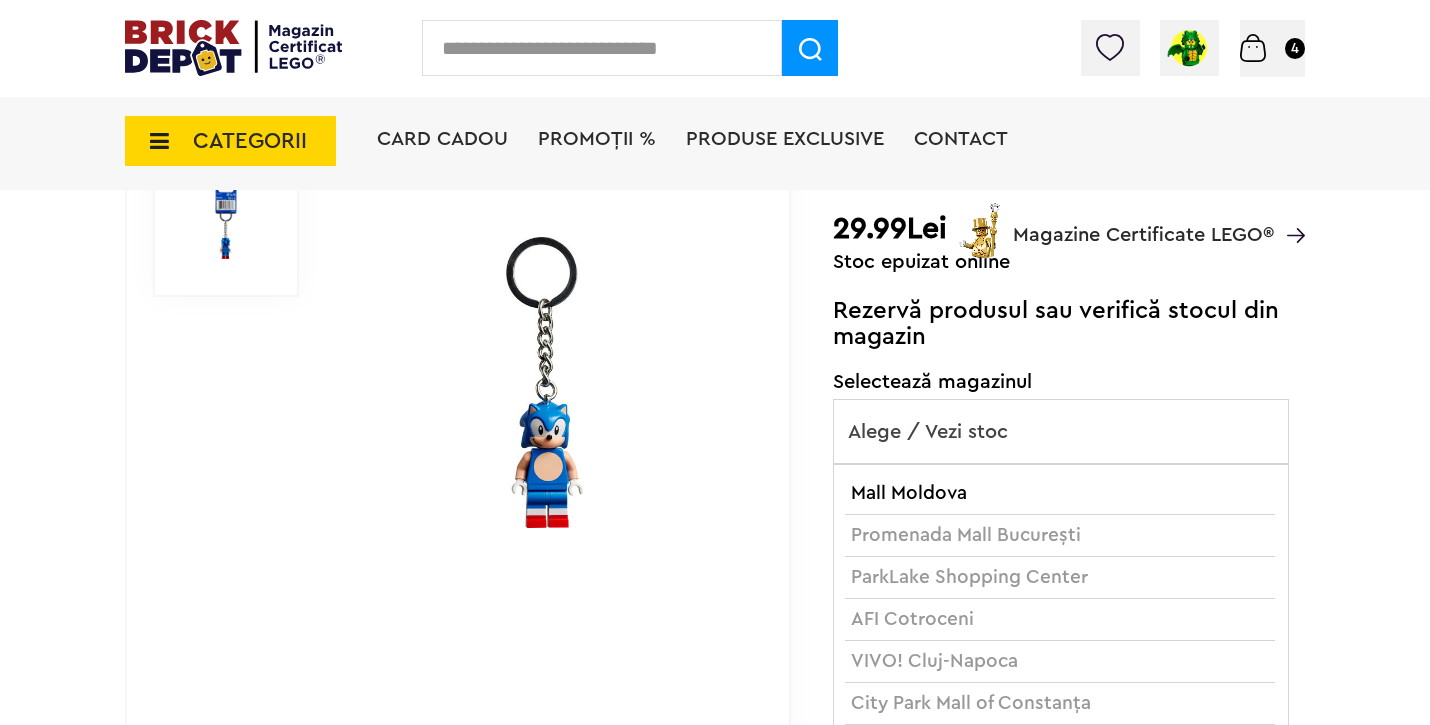 click on "Alege / Vezi stoc" at bounding box center (1061, 432) 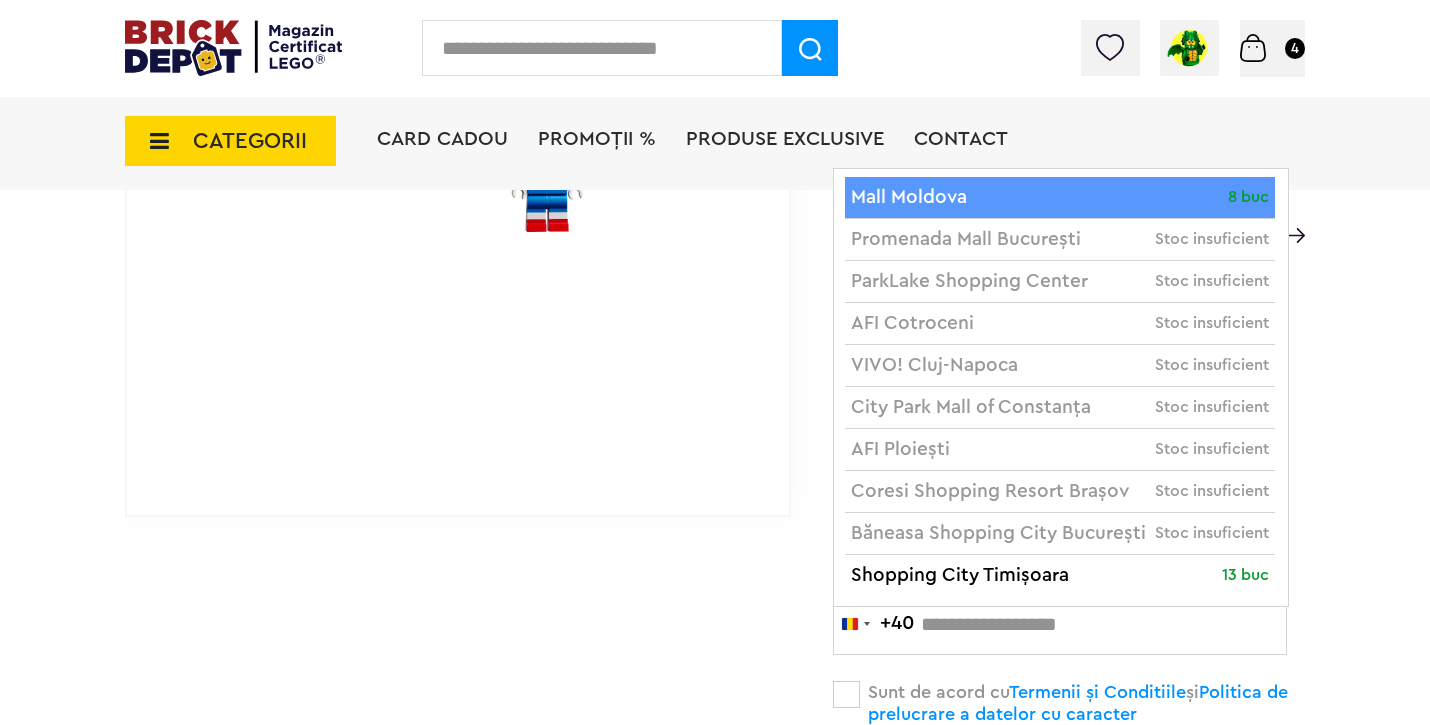 scroll, scrollTop: 691, scrollLeft: 0, axis: vertical 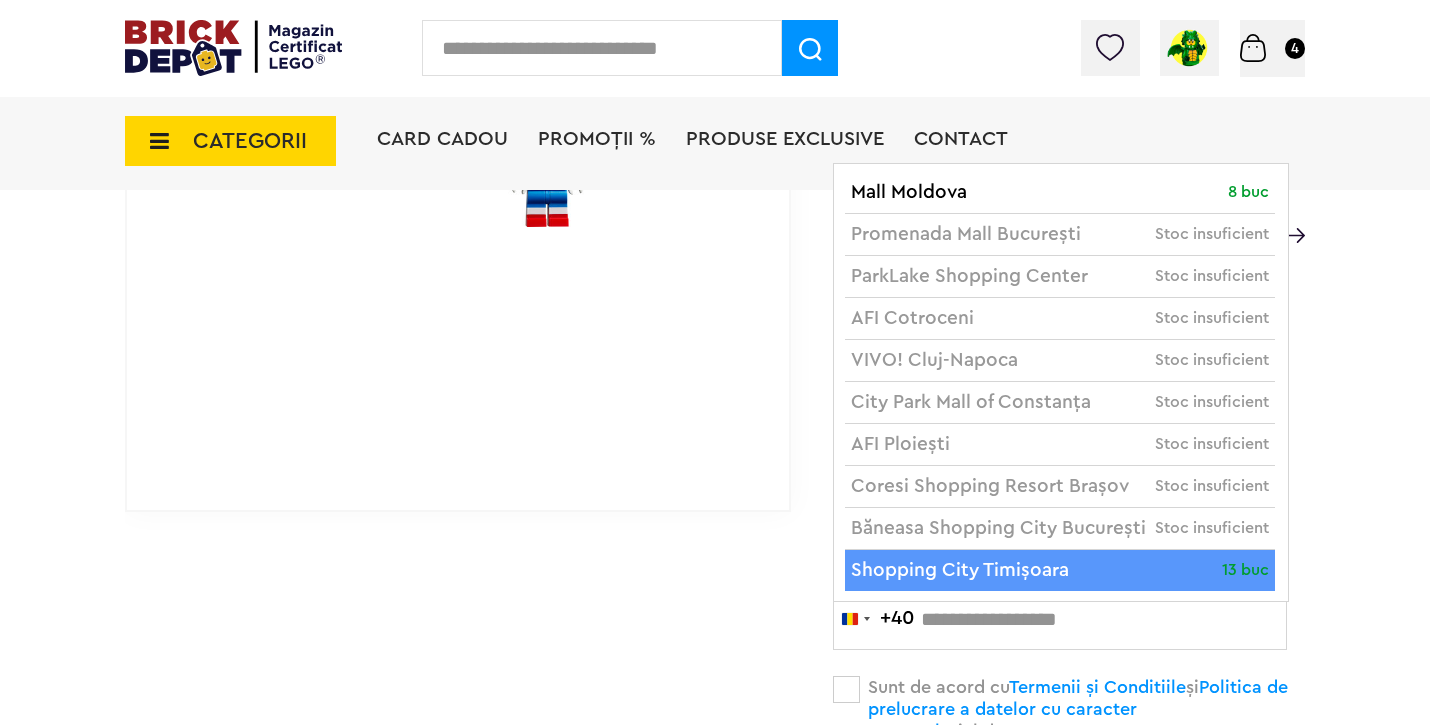 click on "Până la 30% reducere la o selecție de seturi LEGO! (30.06 - 29.07.2025) Află mai multe Cadou VIP Ninjago Battle arena la achiziții de seturi LEGO Ninjago de minim 250 lei! Află mai multe Până la 50% reducere la o selecție de piese și minifigurine LEGO! Află mai multe Cadou VIP 30683 Mașina McLaren F1 la achiziții de seturi LEGO F1 de minim 150 lei! Află mai multe Până la 30% reducere la o selecție de seturi LEGO! (30.06 - 29.07.2025) Află mai multe Cadou VIP Ninjago Battle arena la achiziții de seturi LEGO Ninjago de minim 250 lei! Află mai multe
Contul meu
Contul meu
Comenzile mele
Date personale
Adrese
Parolă
Listă dorințe
Recenziile mele
VIP
Delogare" at bounding box center [715, 753] 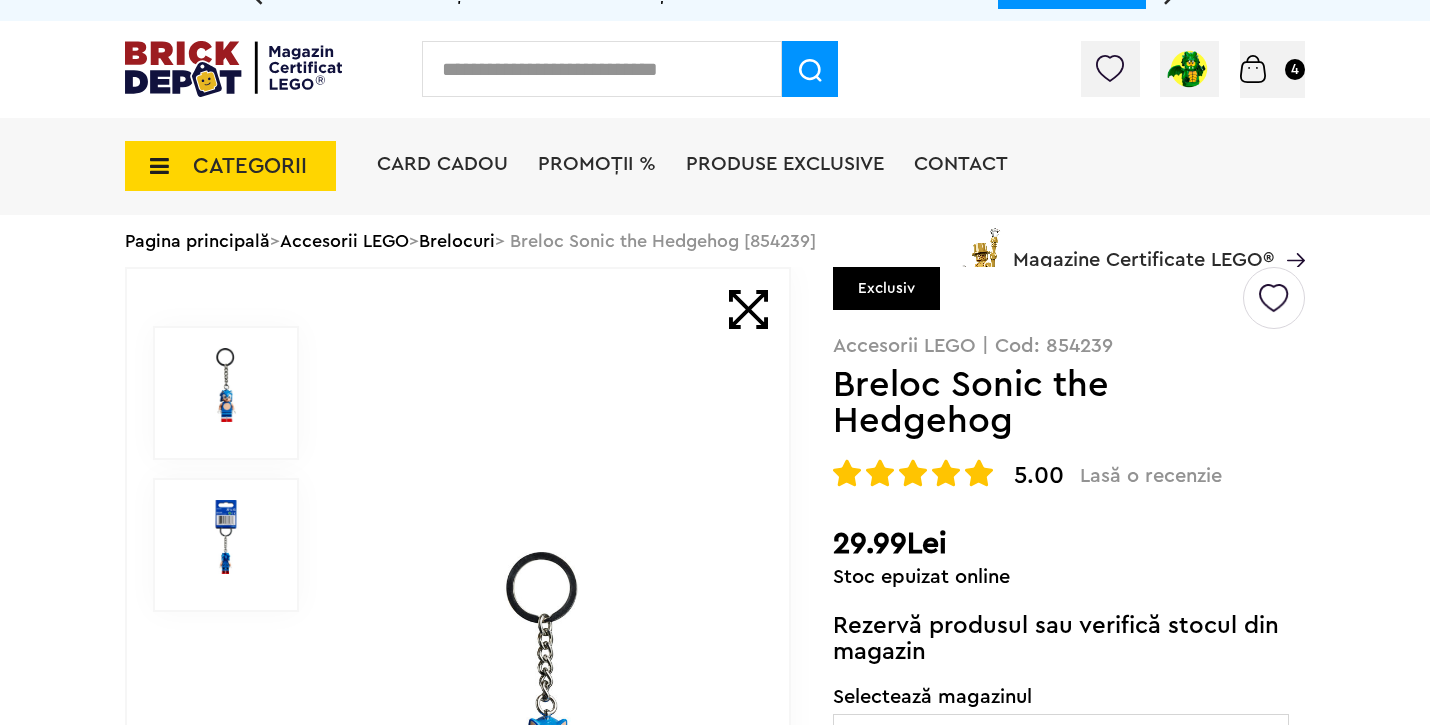 scroll, scrollTop: 25, scrollLeft: 0, axis: vertical 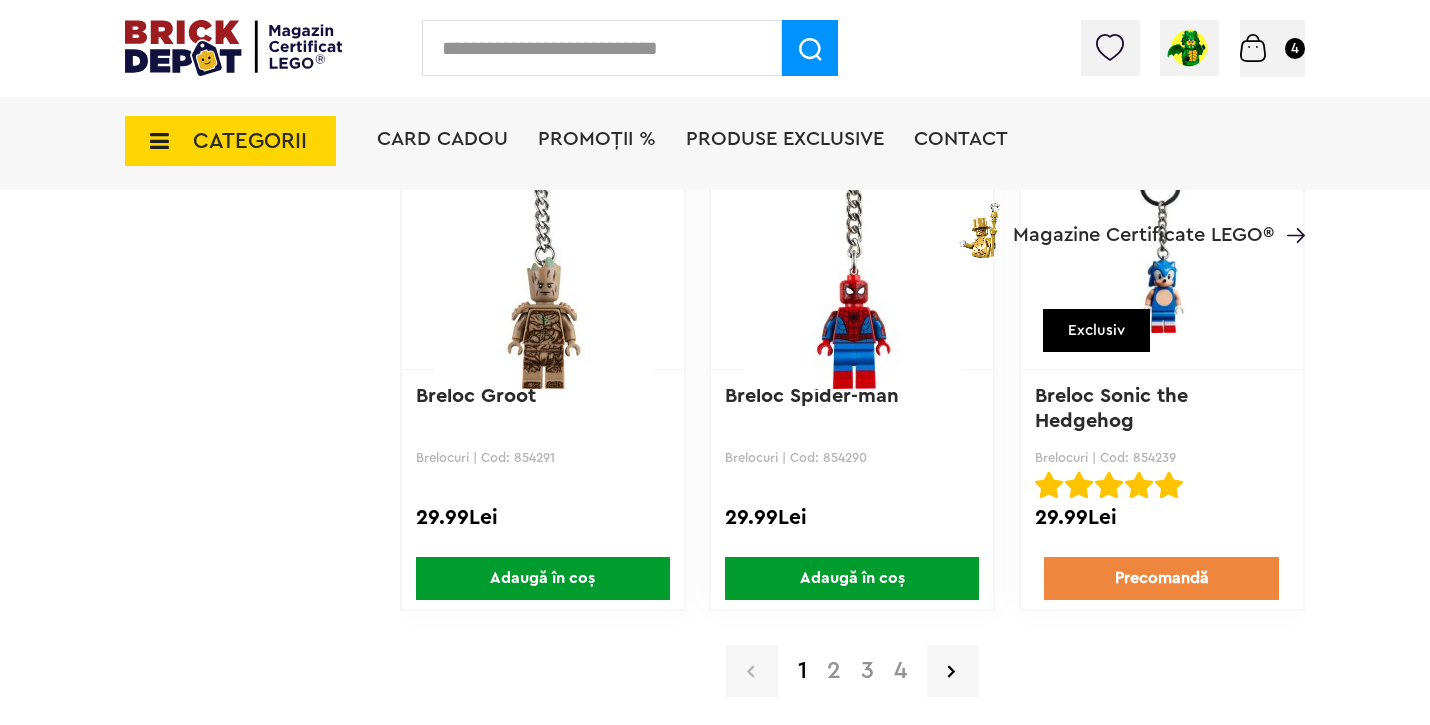 click on "Precomandă" at bounding box center (1161, 578) 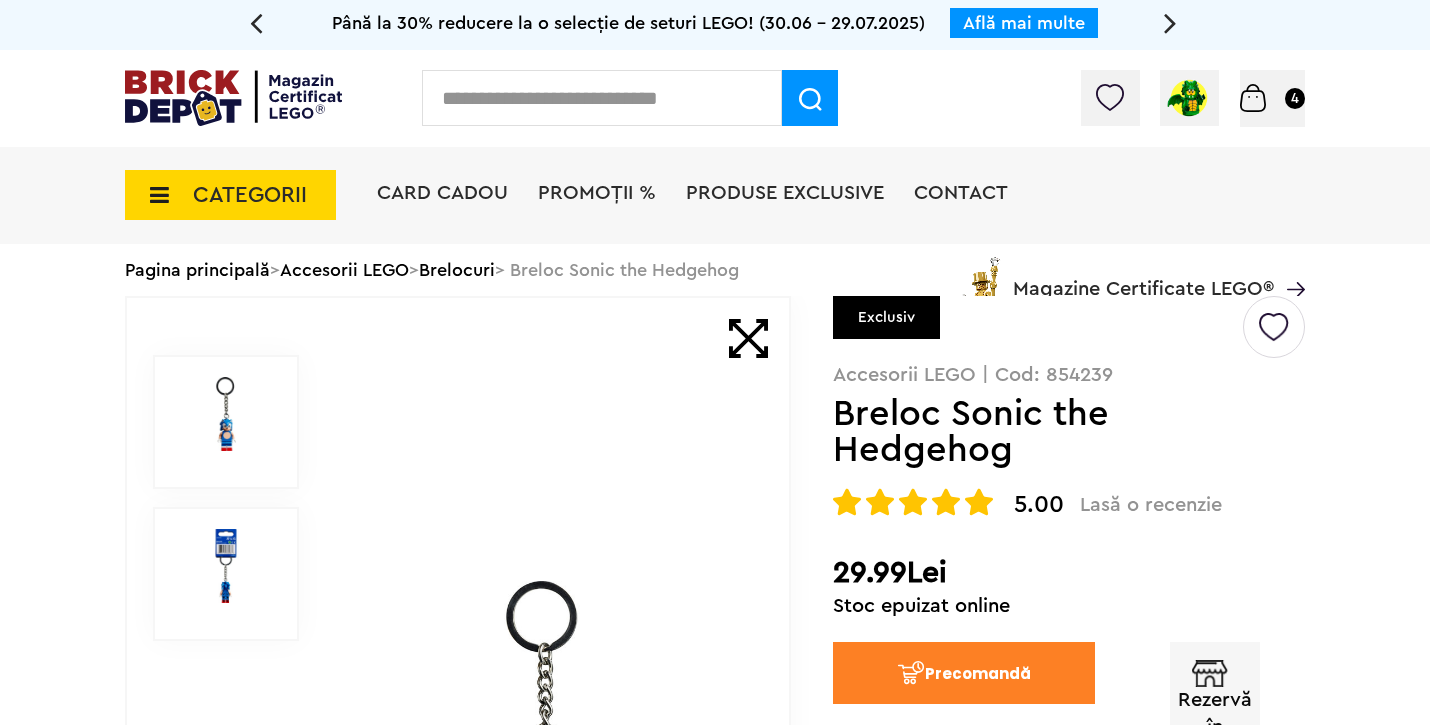scroll, scrollTop: 0, scrollLeft: 0, axis: both 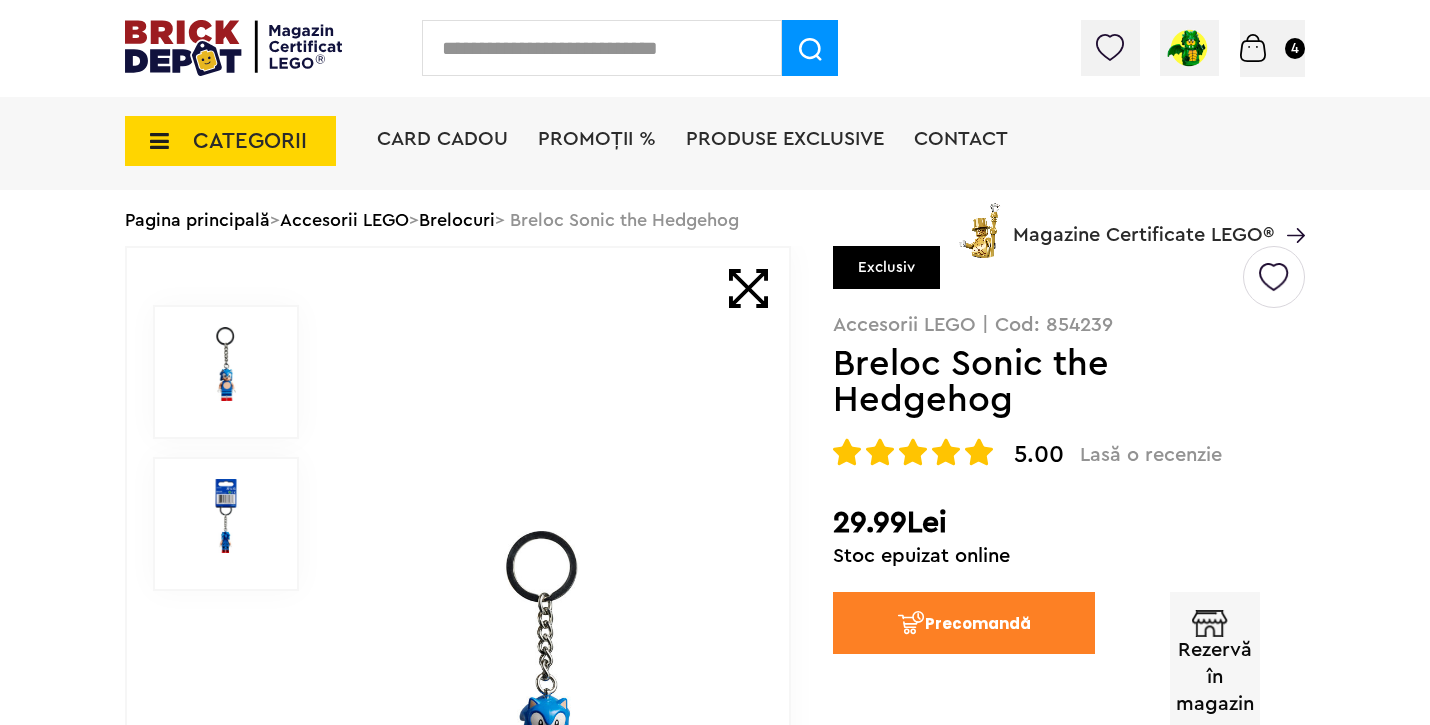 click on "Precomandă" at bounding box center (964, 623) 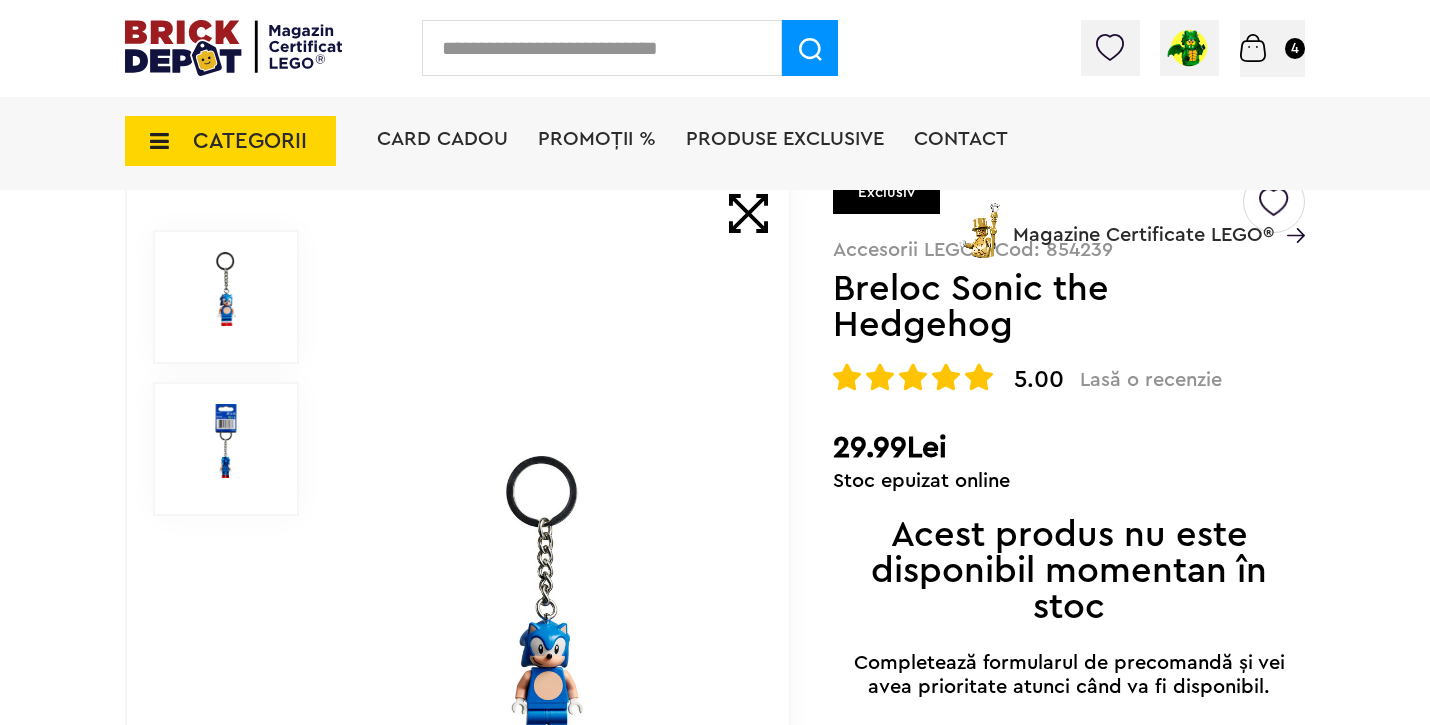 scroll, scrollTop: 170, scrollLeft: 0, axis: vertical 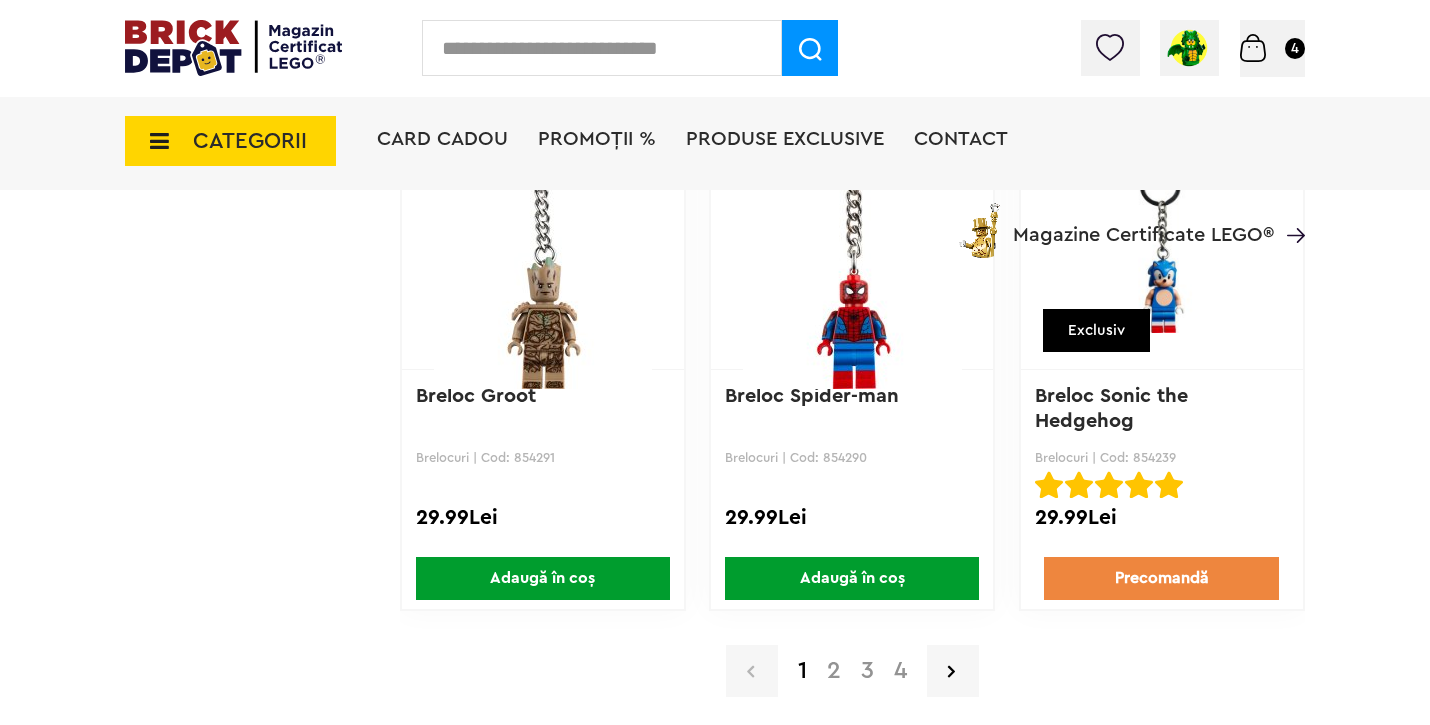 click on "2" at bounding box center (834, 671) 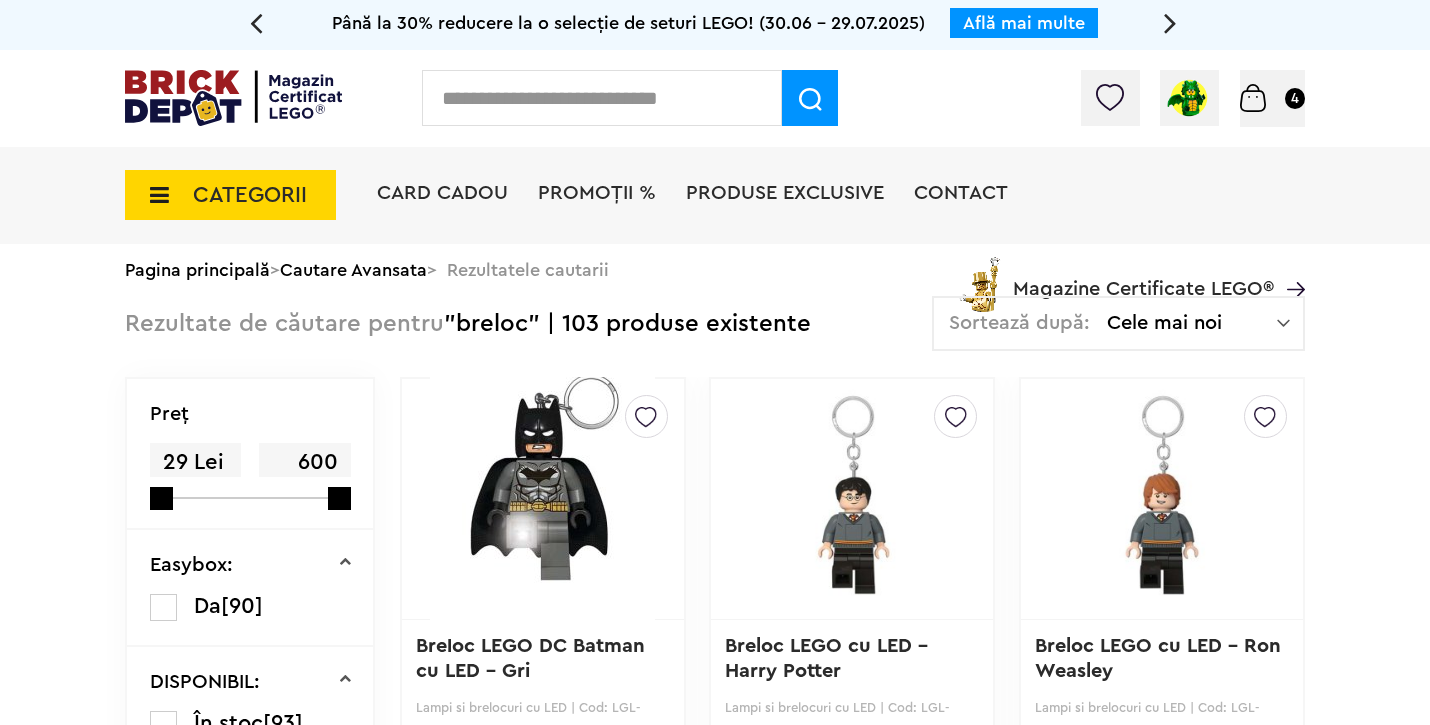 scroll, scrollTop: 0, scrollLeft: 0, axis: both 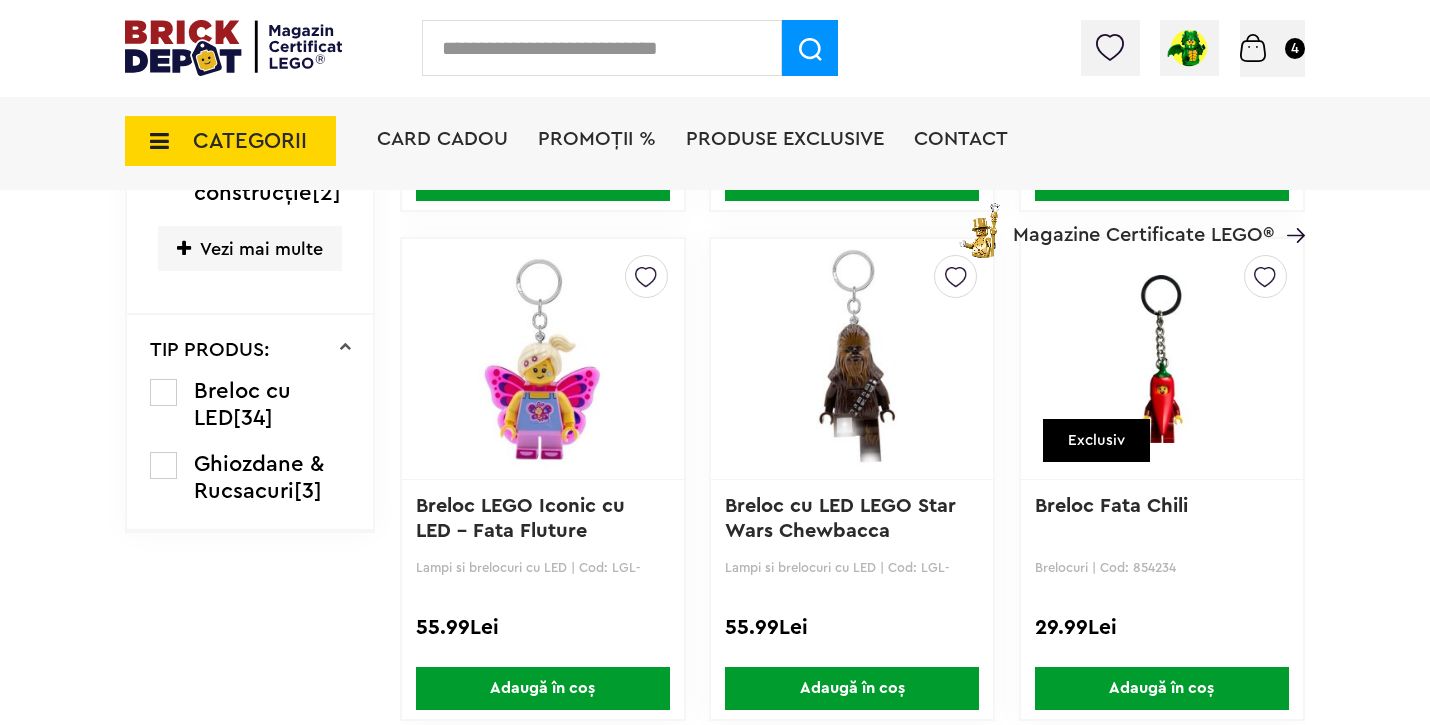 click at bounding box center [646, 272] 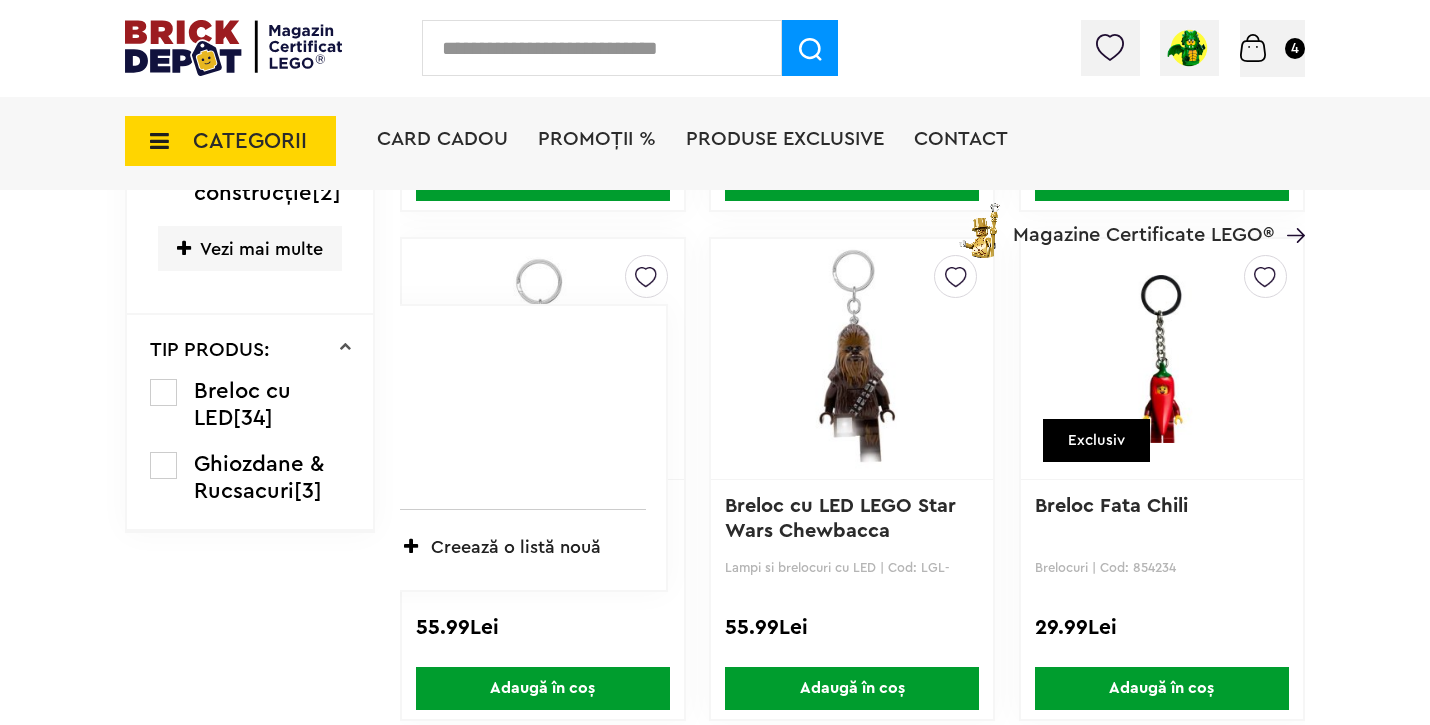 click at bounding box center (646, 272) 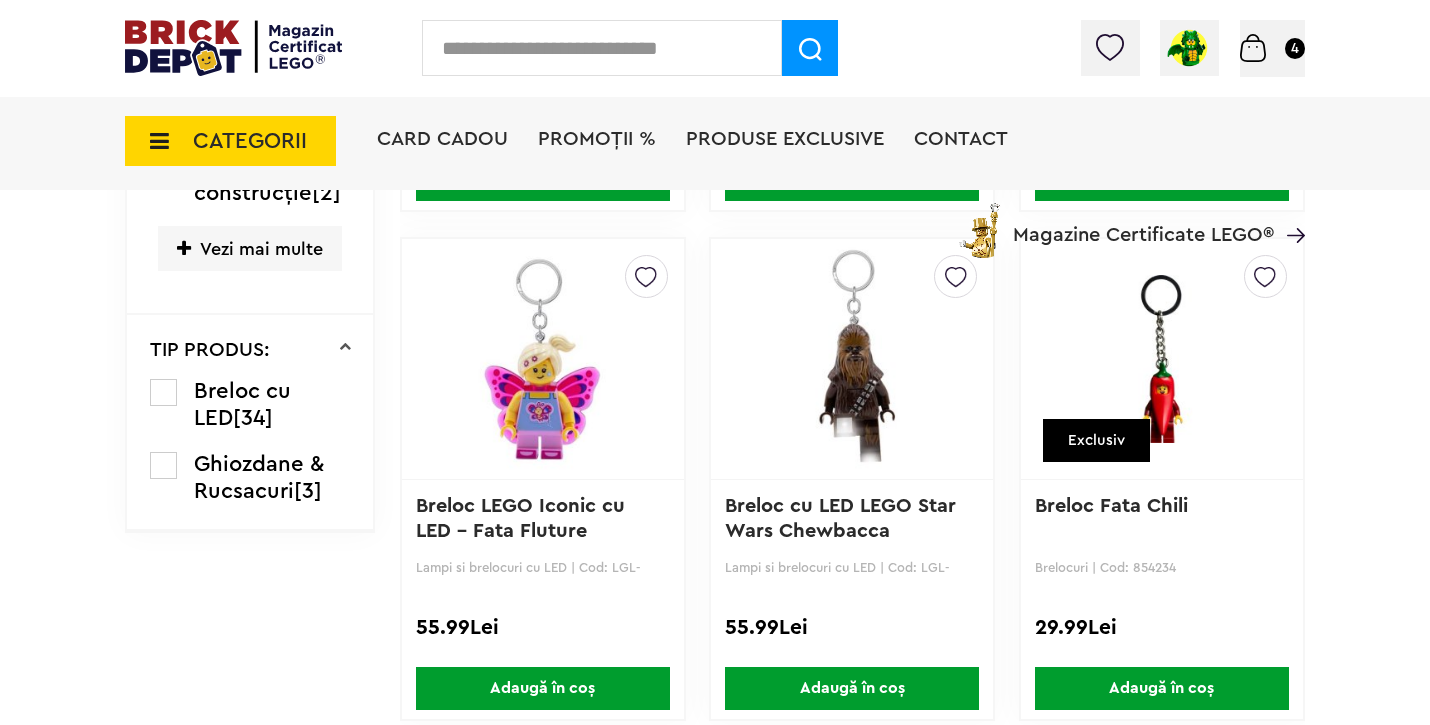 click at bounding box center (646, 272) 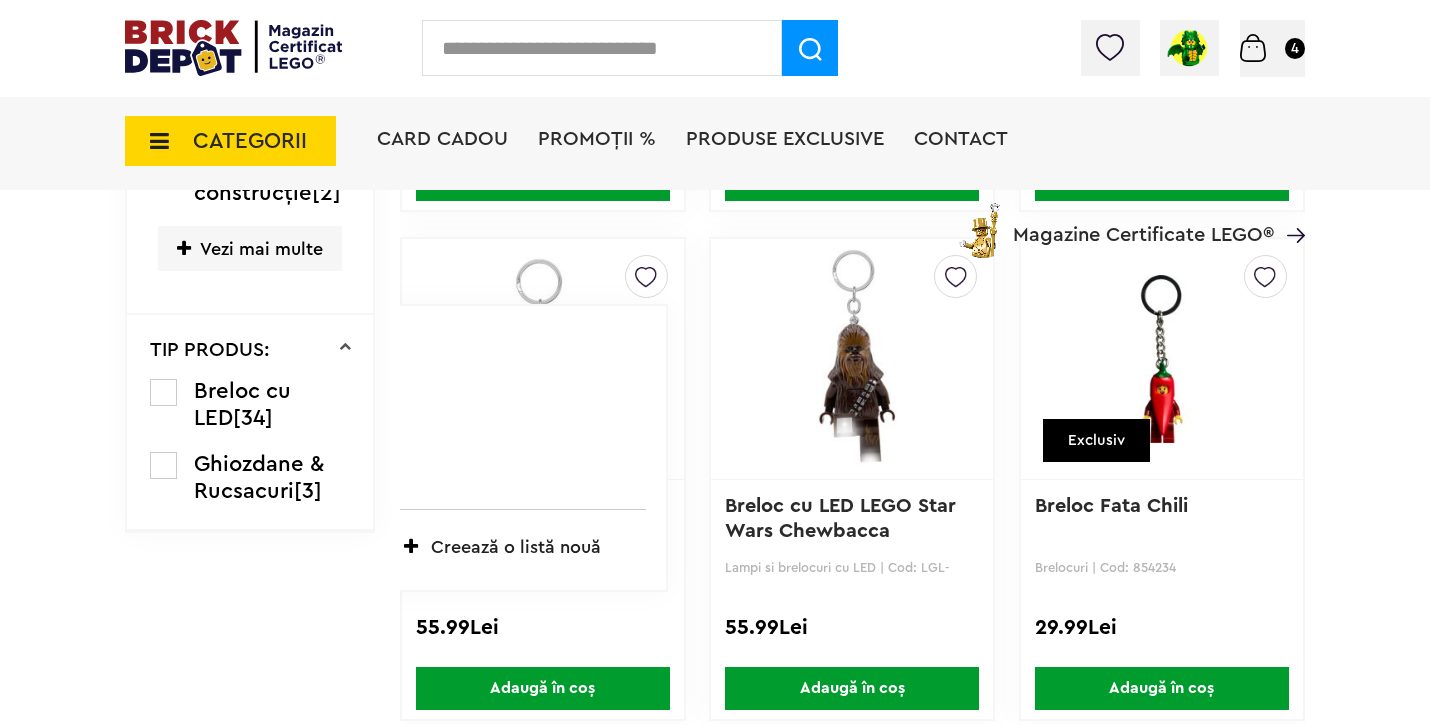 click on "Creează o listă nouă" at bounding box center (516, 547) 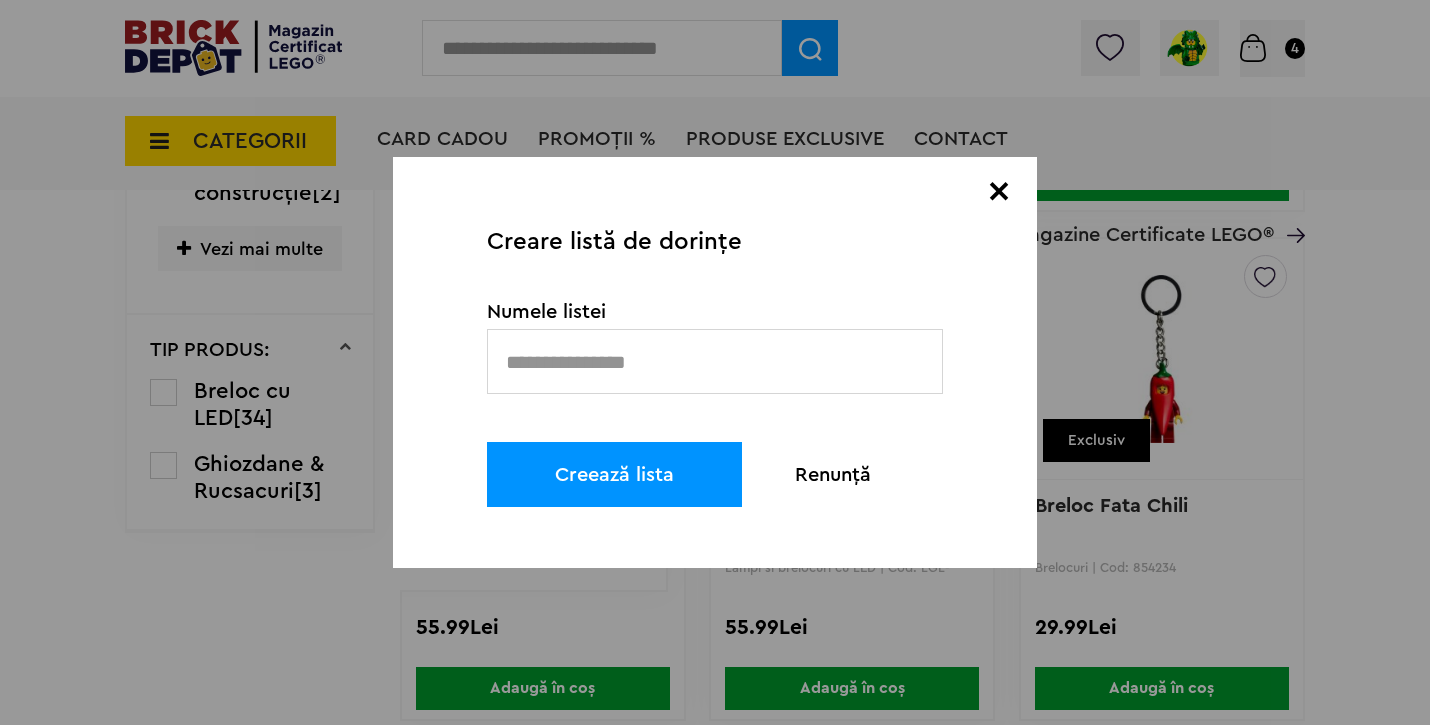 click at bounding box center (715, 361) 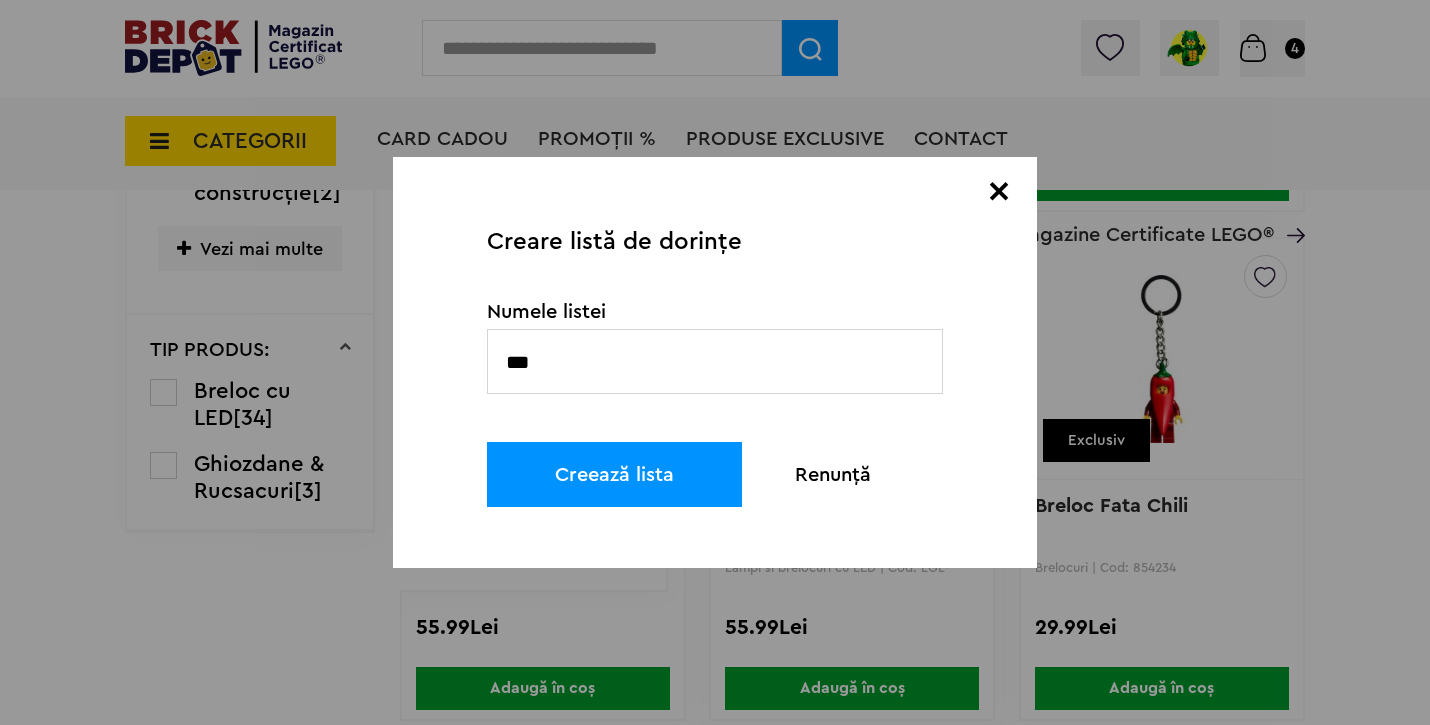 type on "***" 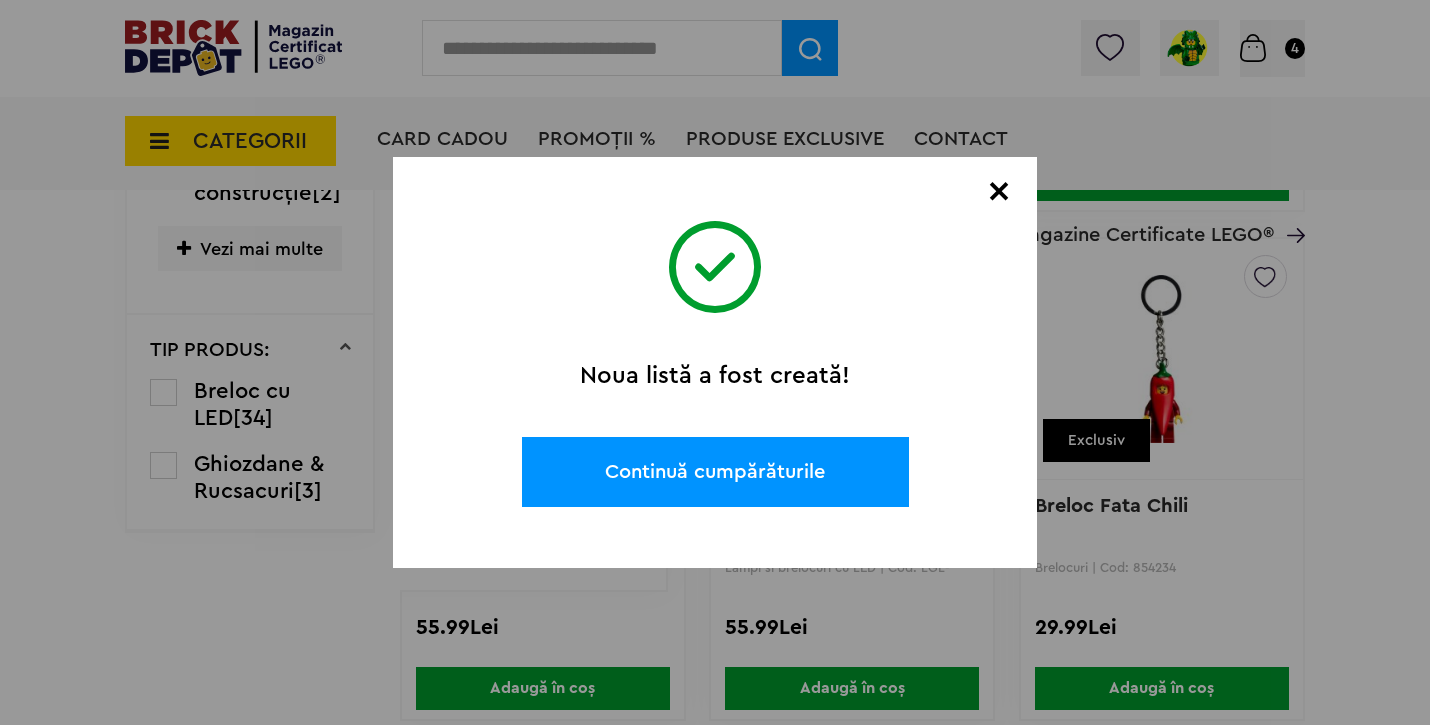 click on "Continuă cumpărăturile" at bounding box center (715, 472) 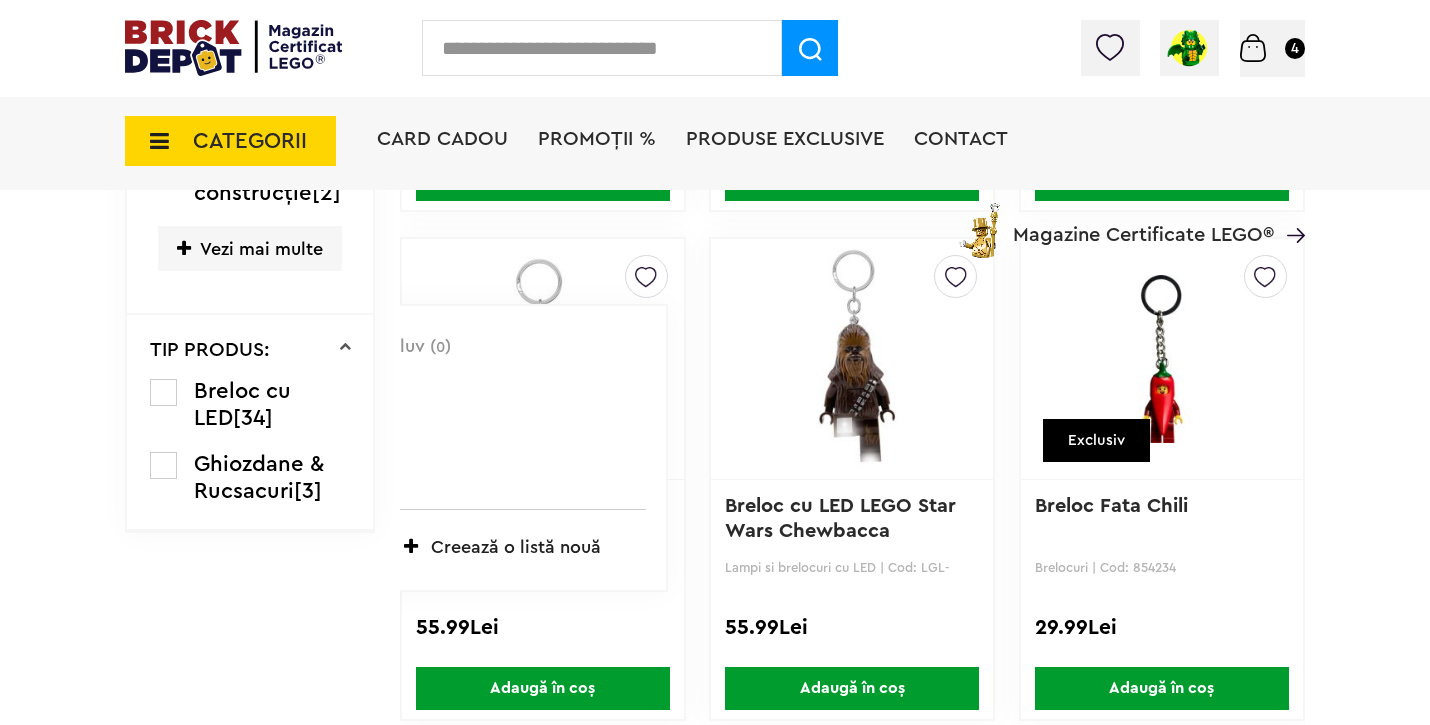 click on "0" at bounding box center [440, 347] 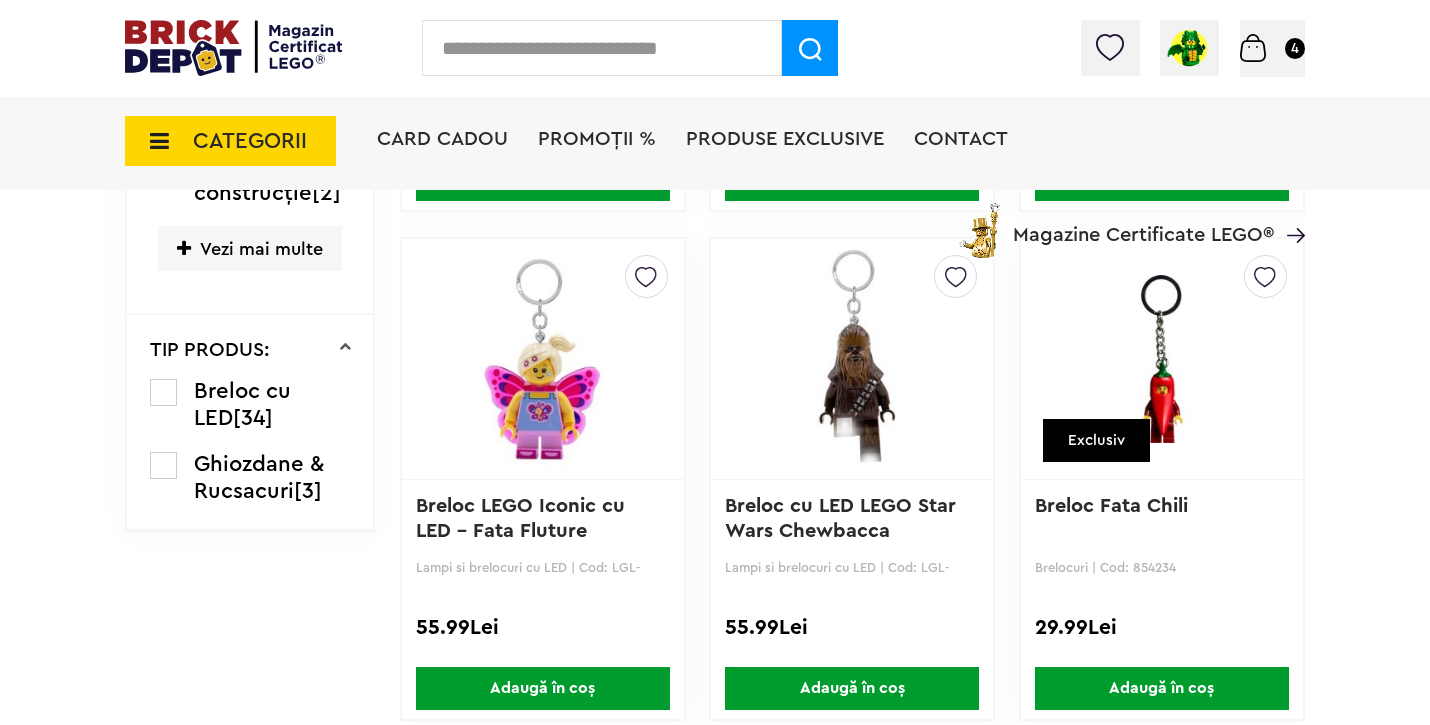 click at bounding box center (646, 272) 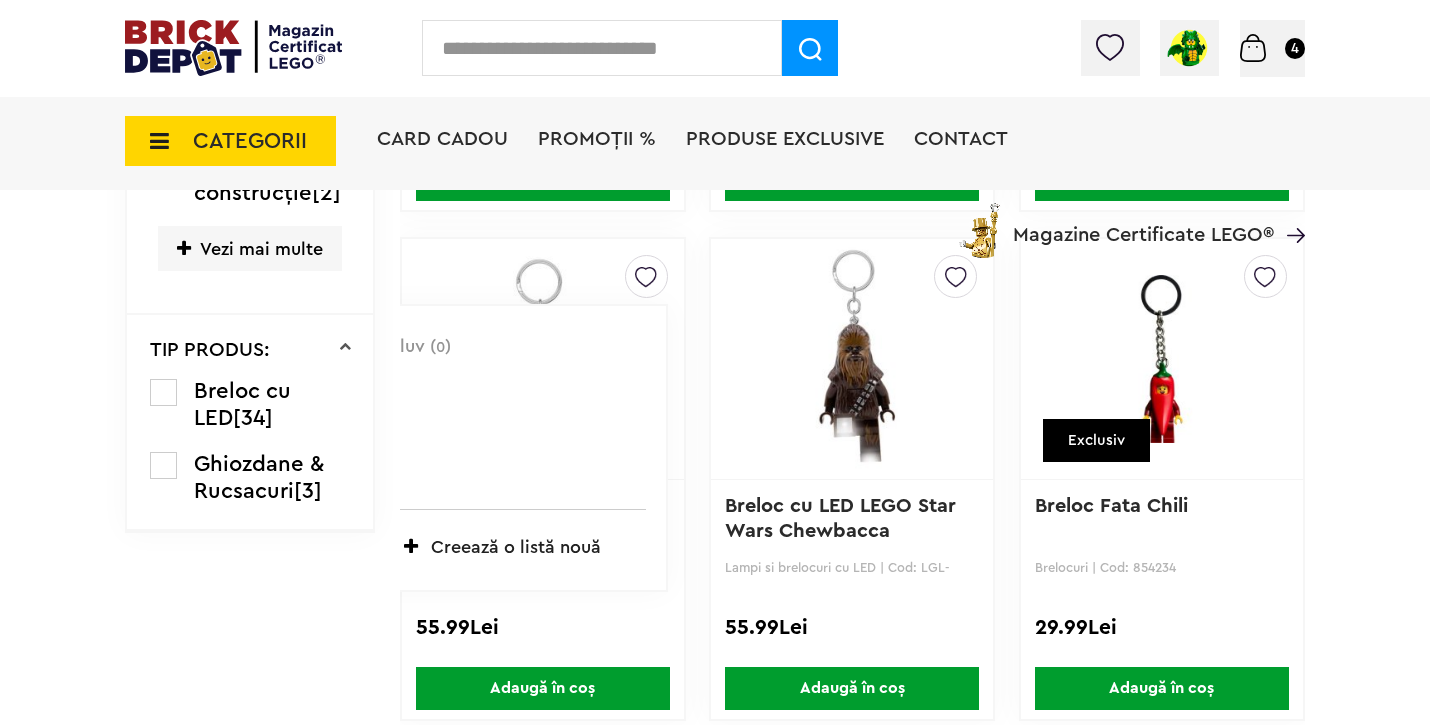 click on "luv ( 0 )" at bounding box center (510, 347) 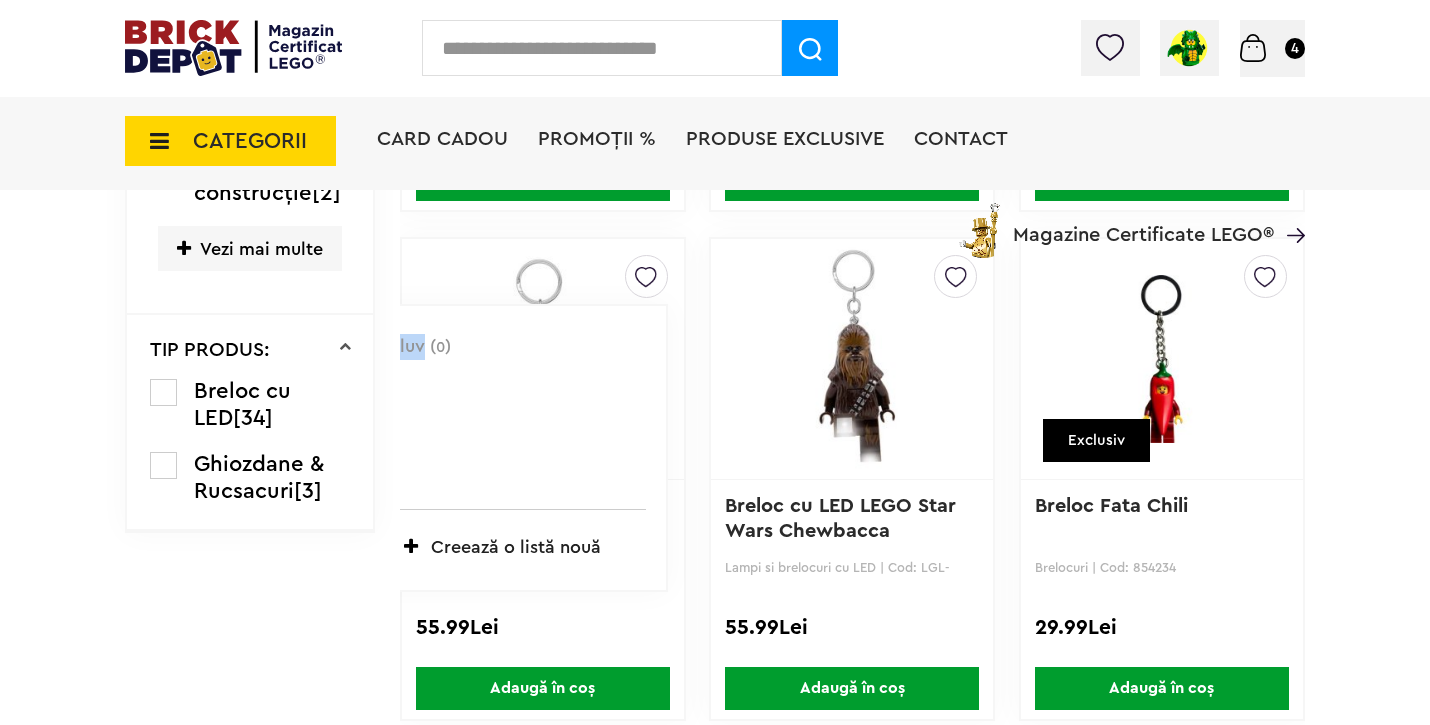 click on "luv ( 0 )" at bounding box center [510, 347] 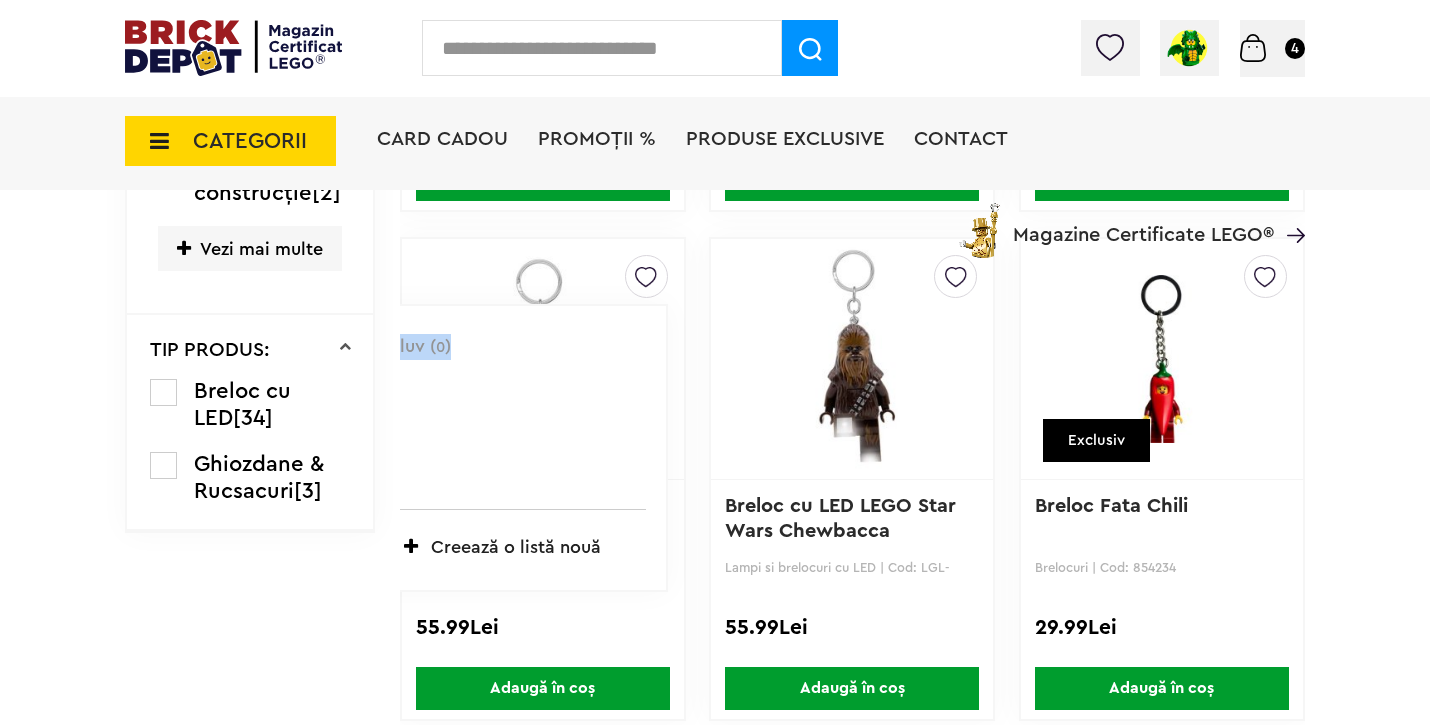 click on "luv ( 0 )" at bounding box center [510, 347] 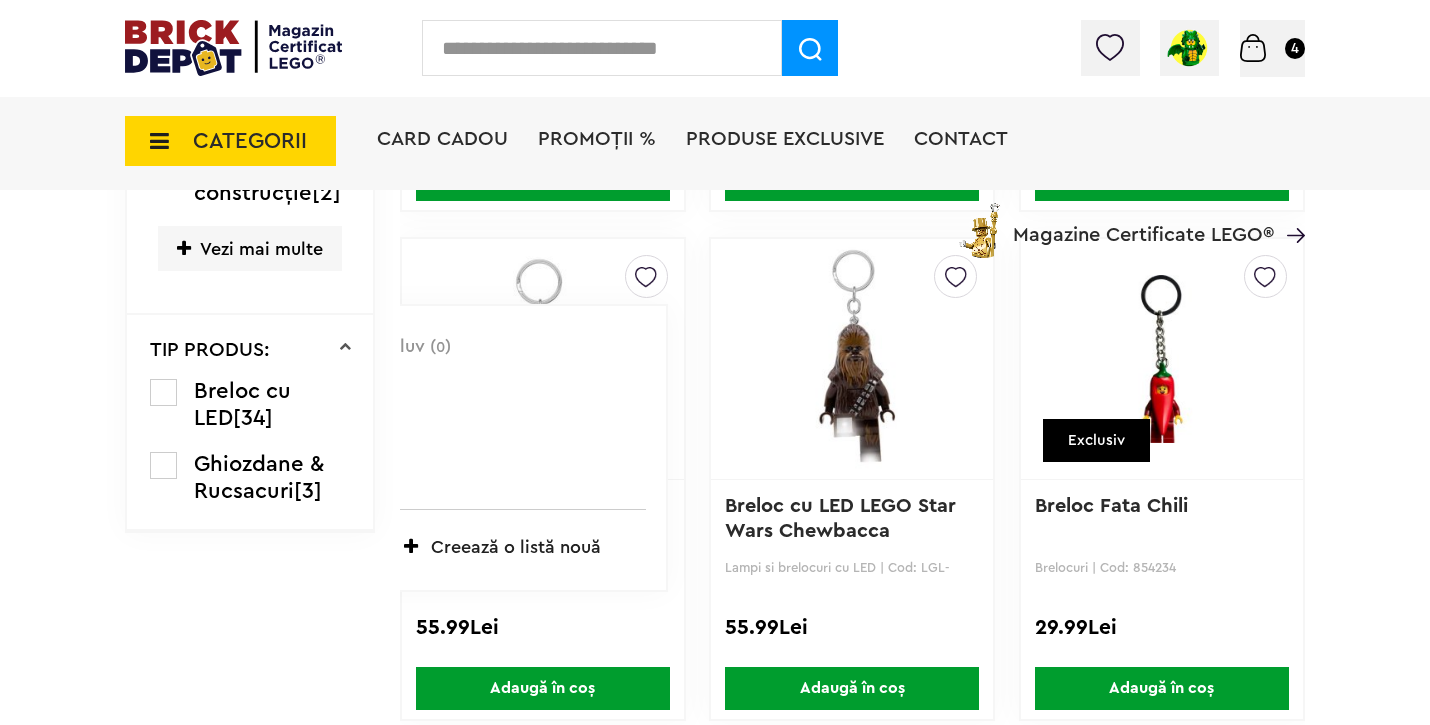 click on "luv ( 0 )" at bounding box center (510, 347) 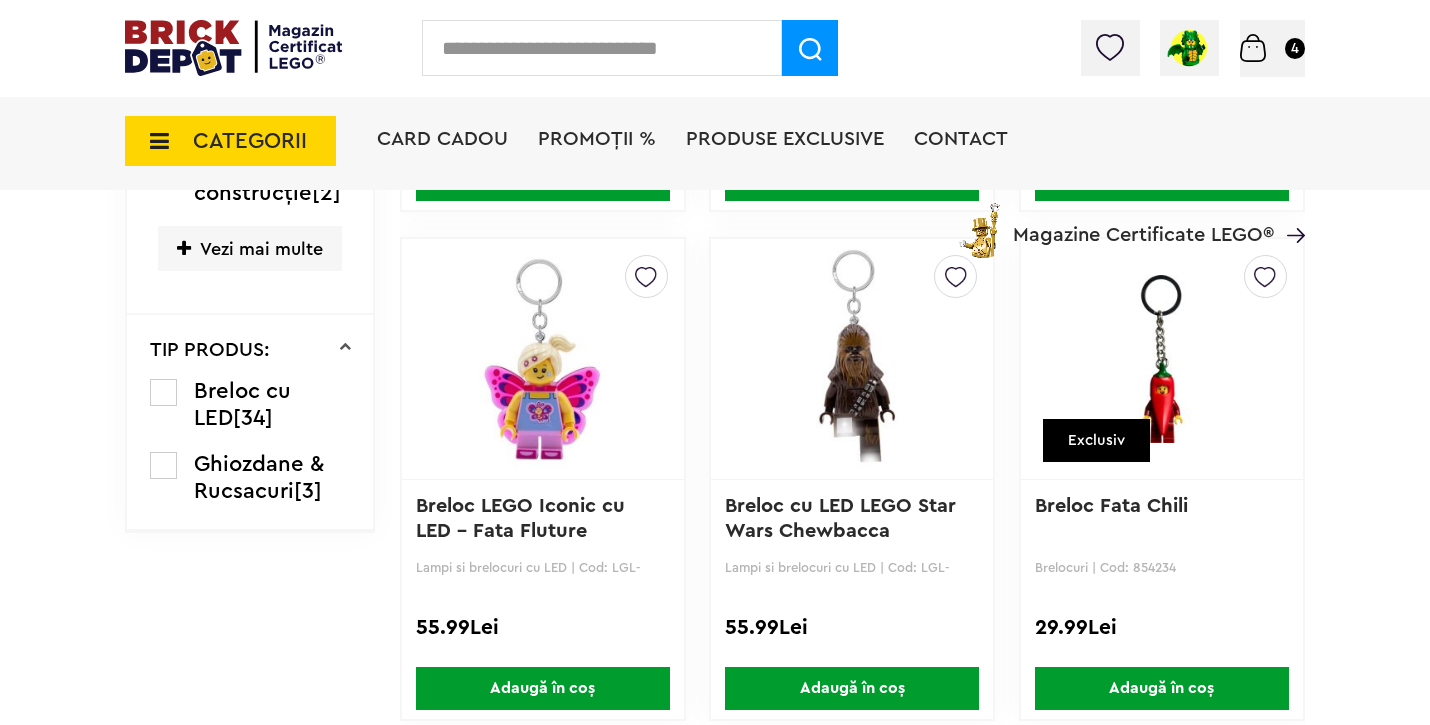 click at bounding box center (646, 272) 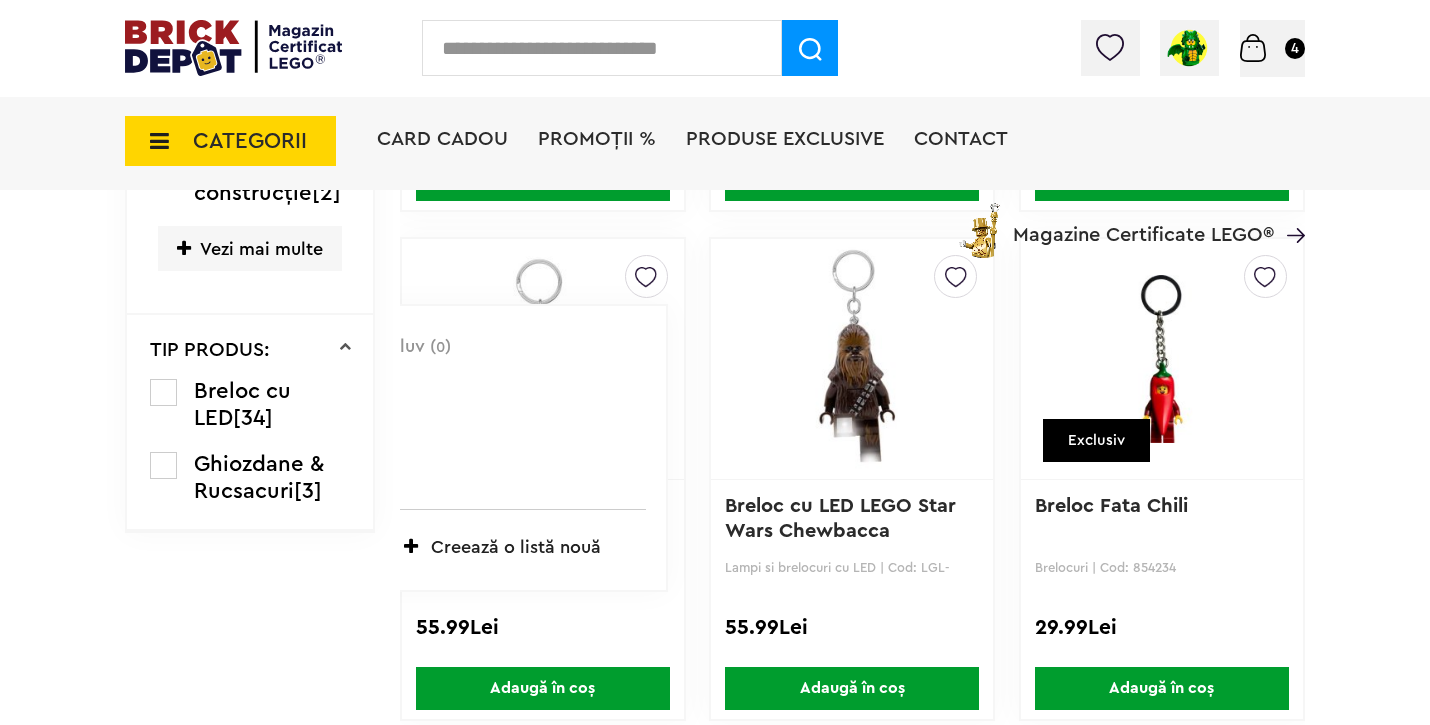 click on "Card Cadou    PROMOȚII %    Produse exclusive    Contact    Magazine Certificate LEGO®" at bounding box center (841, 175) 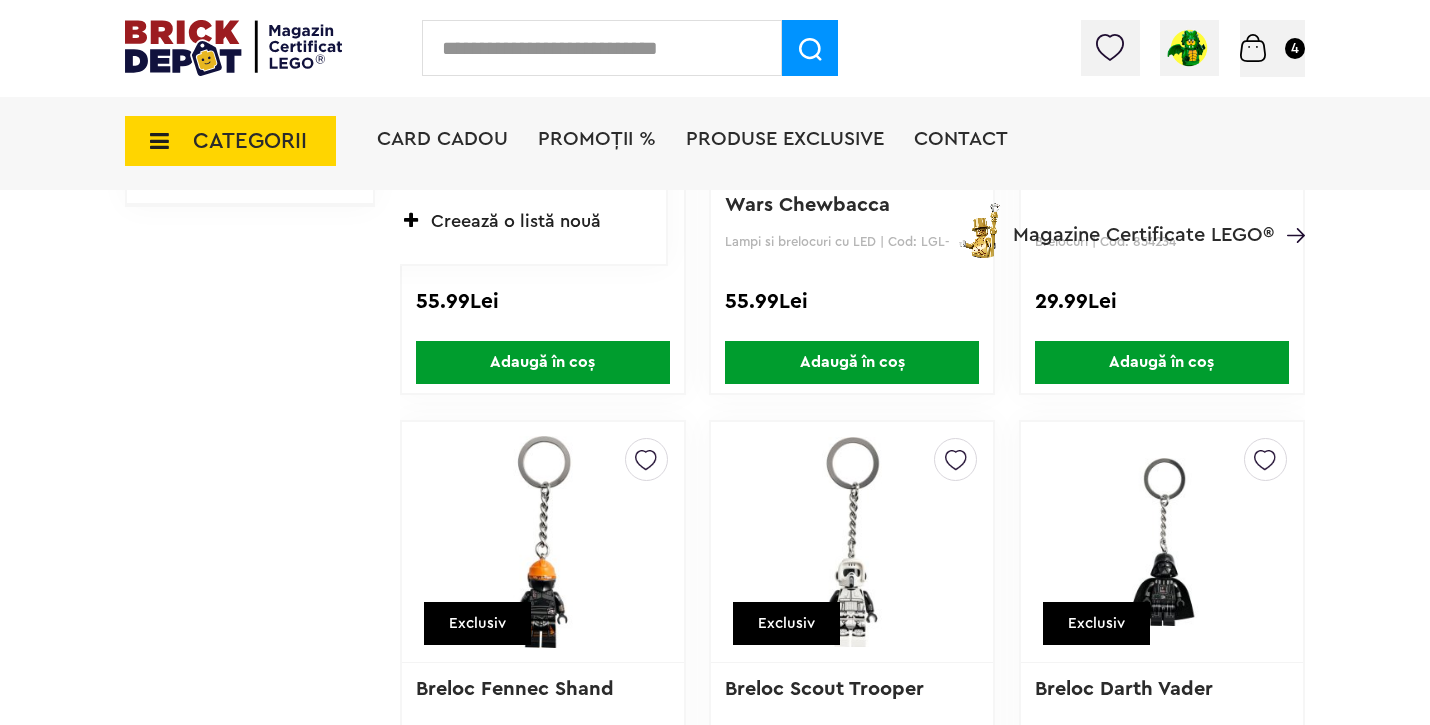 scroll, scrollTop: 2038, scrollLeft: 0, axis: vertical 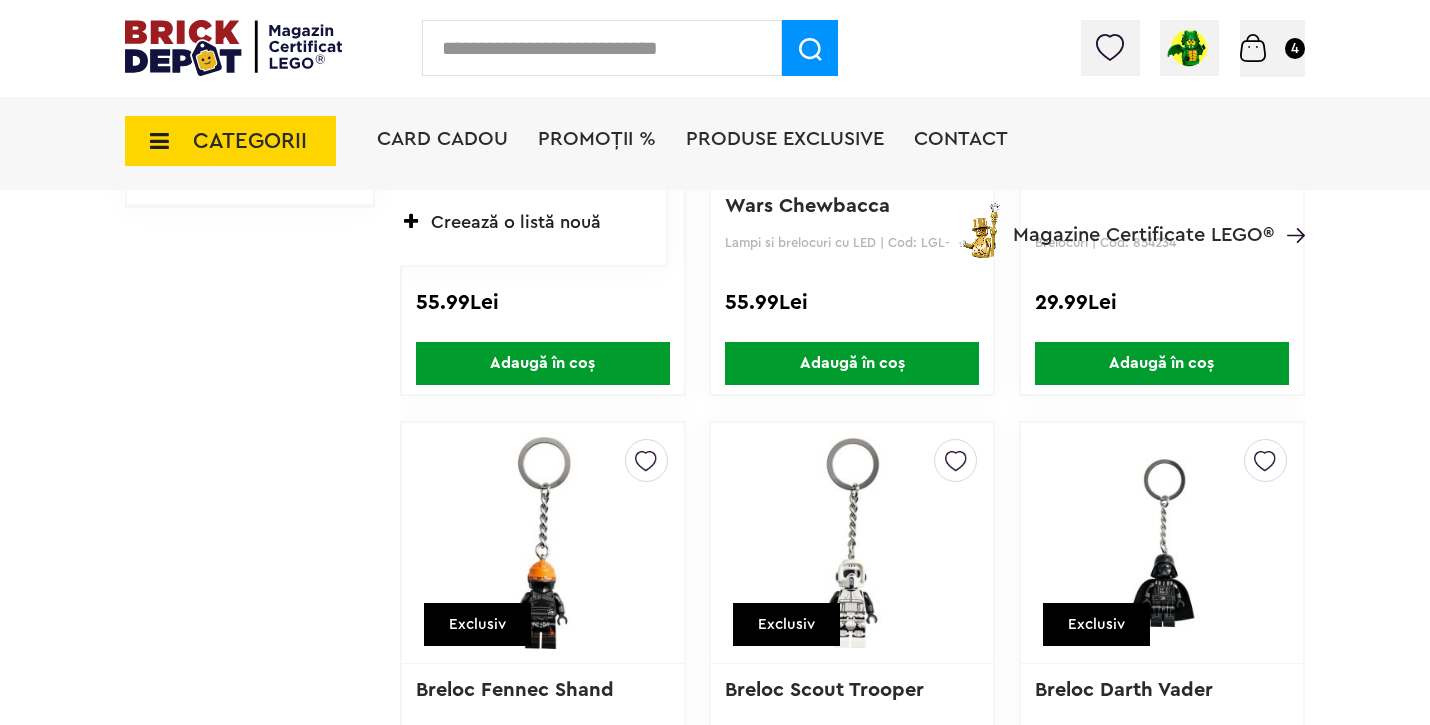 click on "Adaugă în coș" at bounding box center [543, 363] 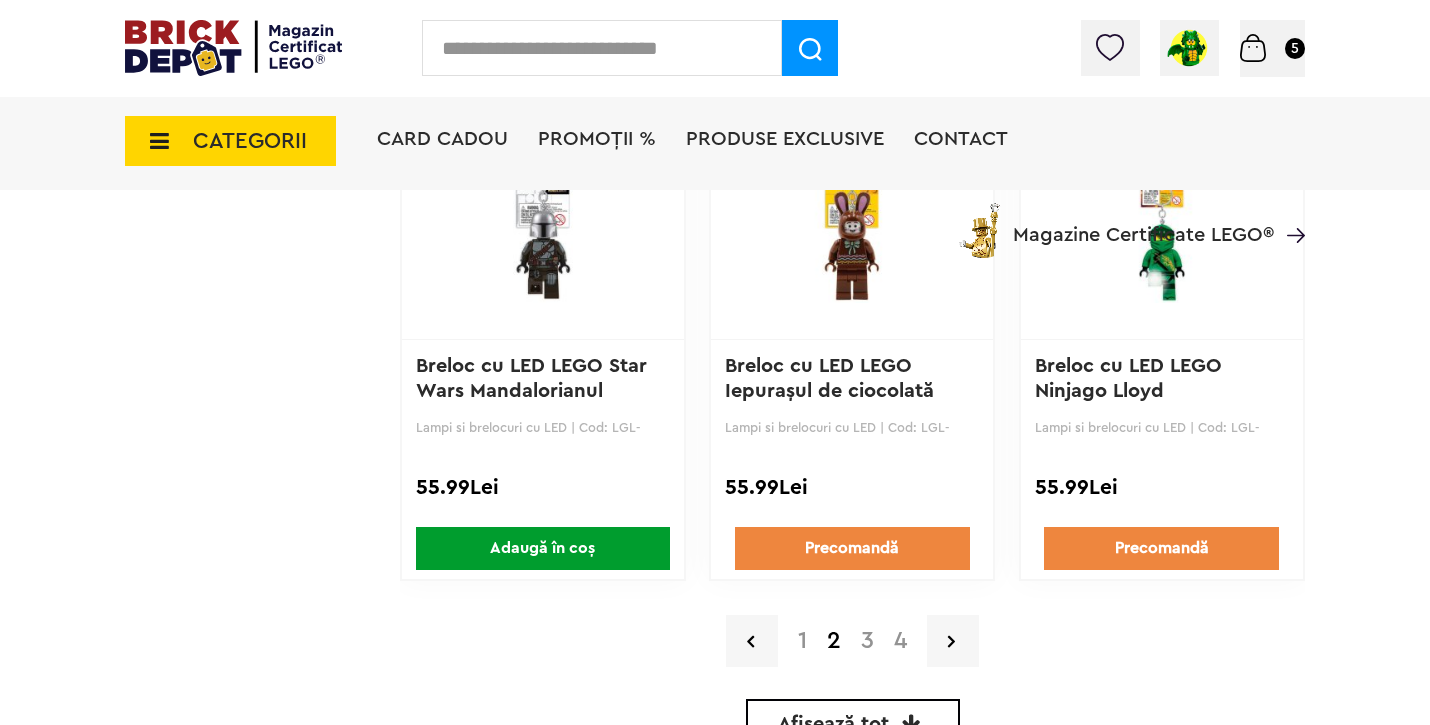 scroll, scrollTop: 4395, scrollLeft: 0, axis: vertical 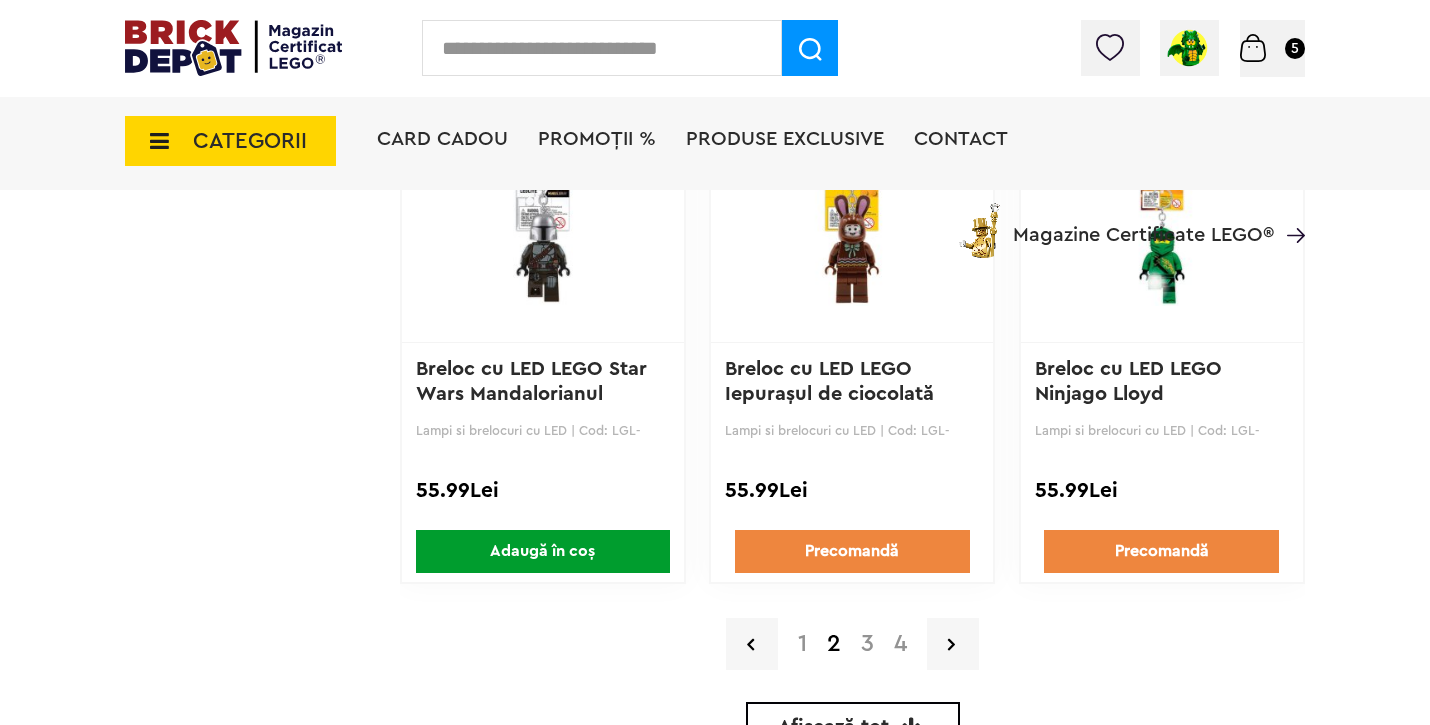 click on "3" at bounding box center [867, 644] 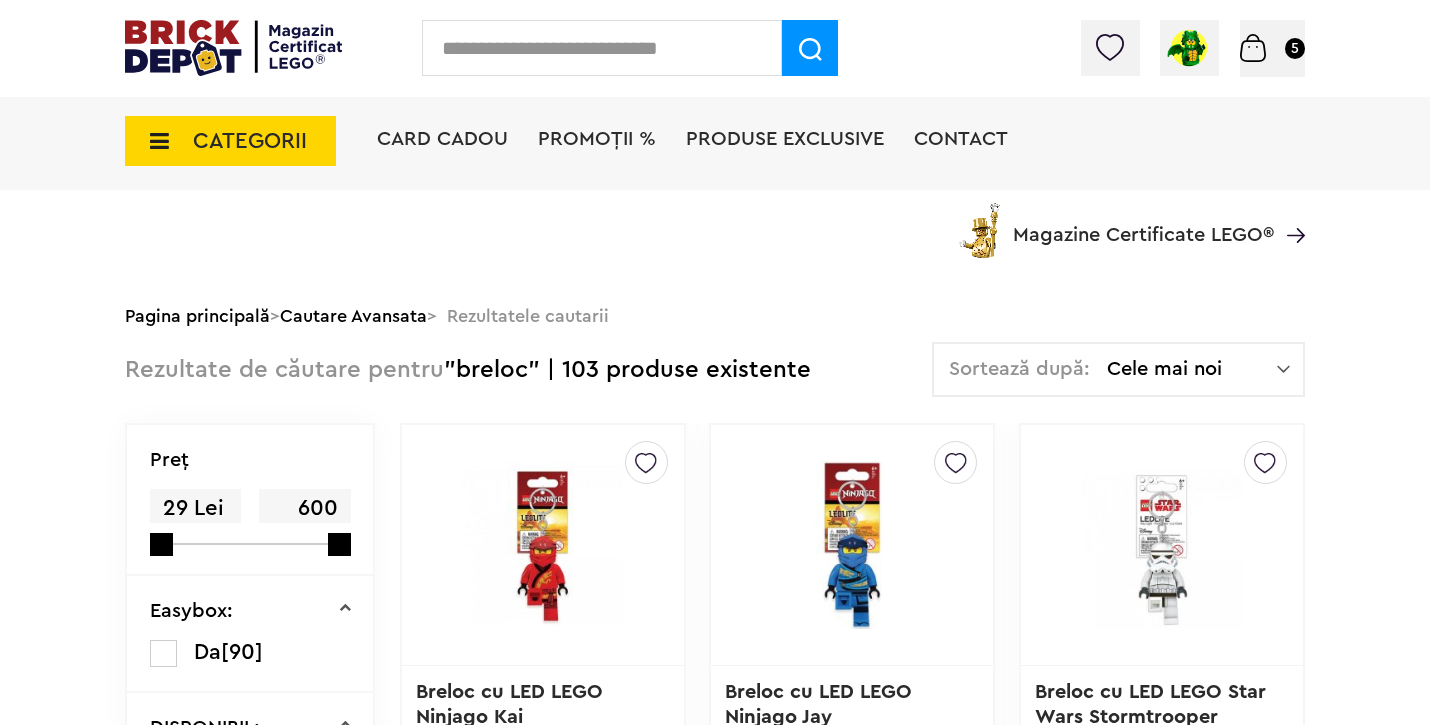 scroll, scrollTop: 147, scrollLeft: 0, axis: vertical 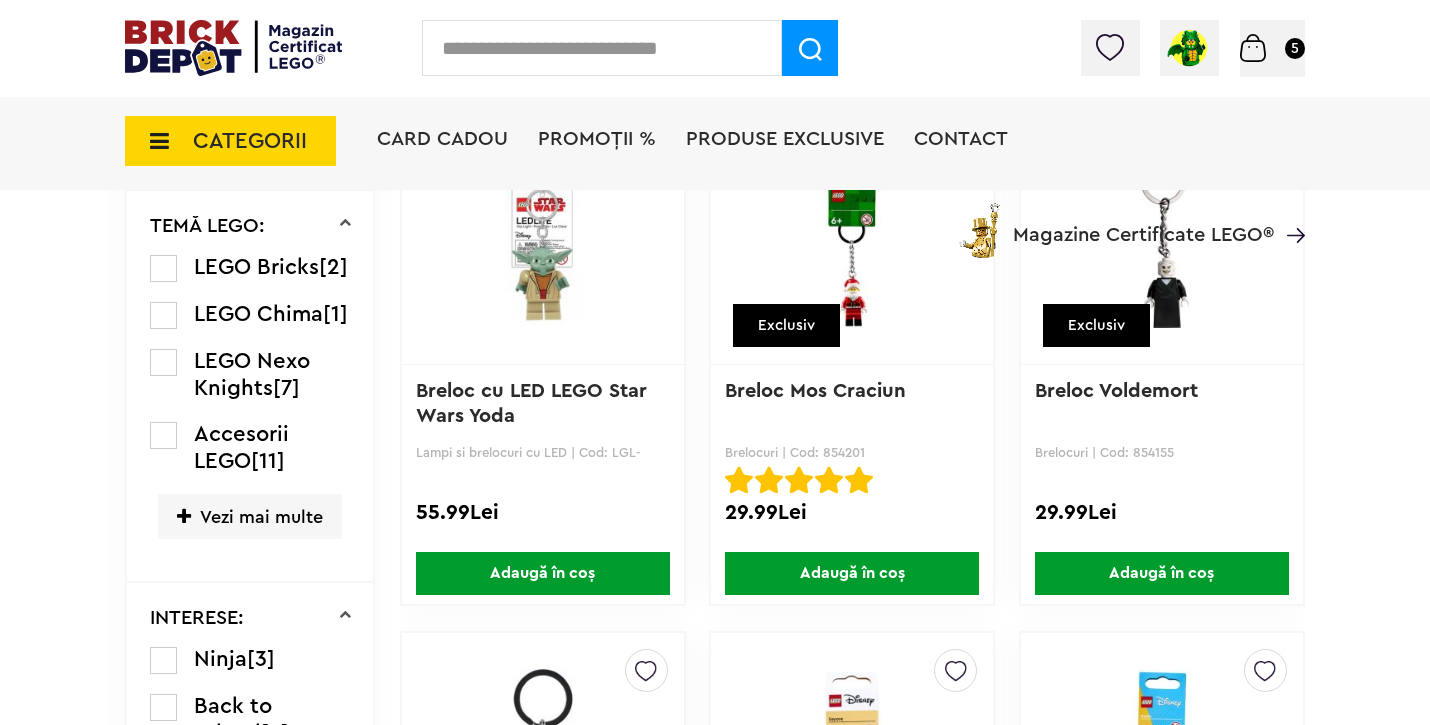 click on "Adaugă în coș" at bounding box center (1162, 573) 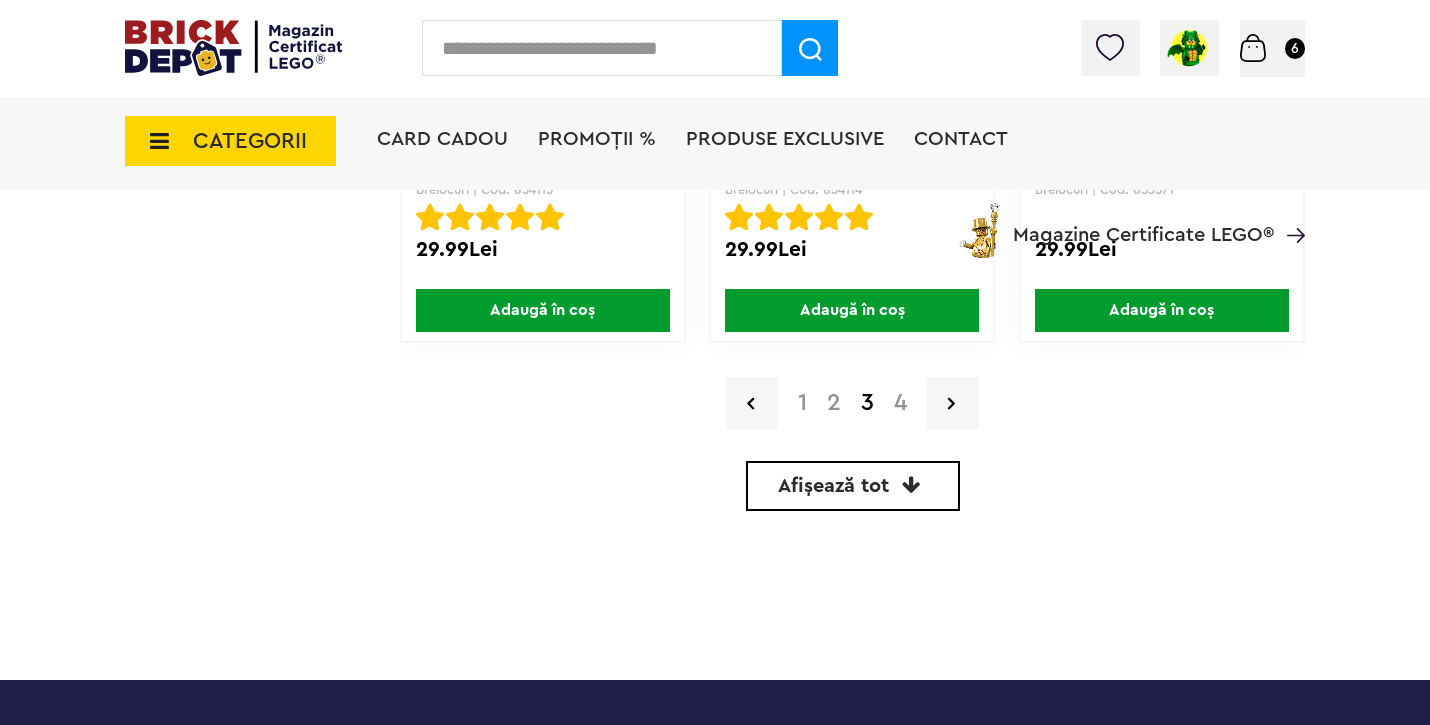 scroll, scrollTop: 4636, scrollLeft: 0, axis: vertical 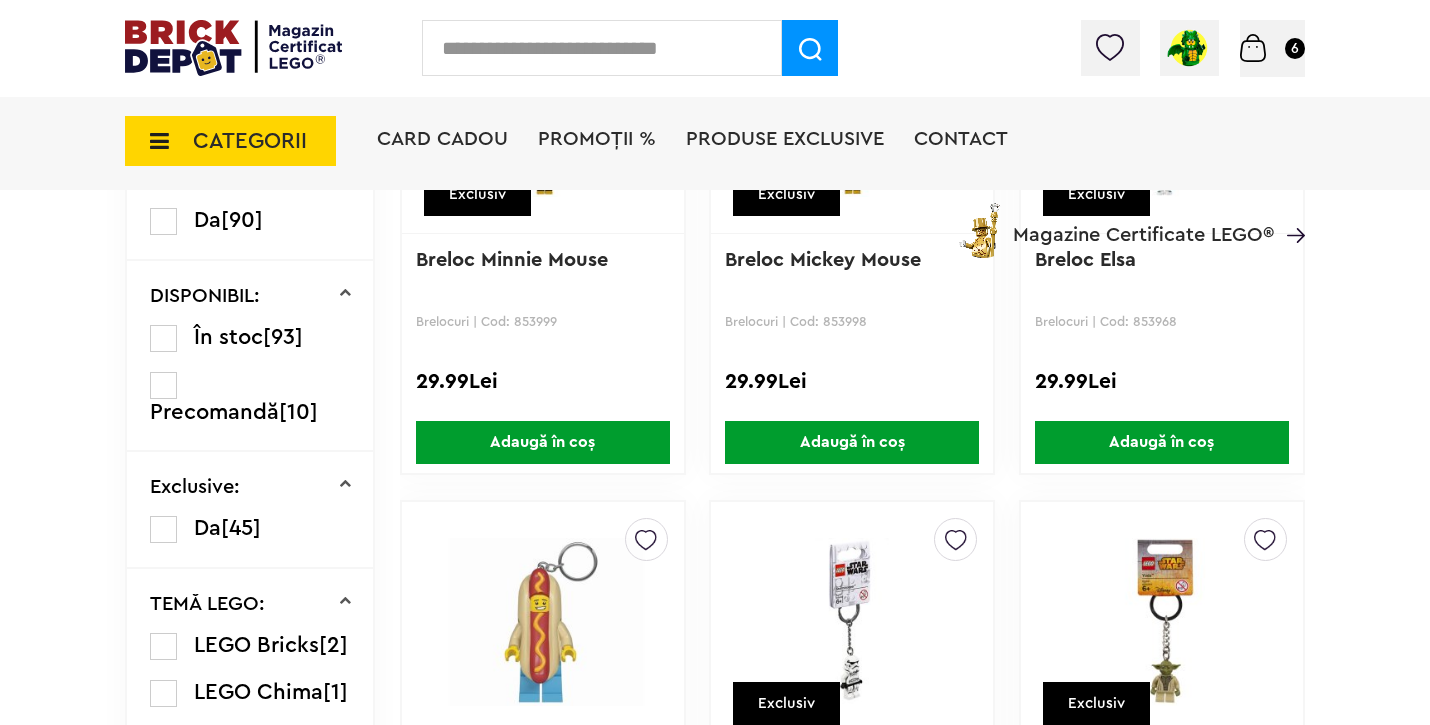 click on "Adaugă în coș" at bounding box center (1162, 442) 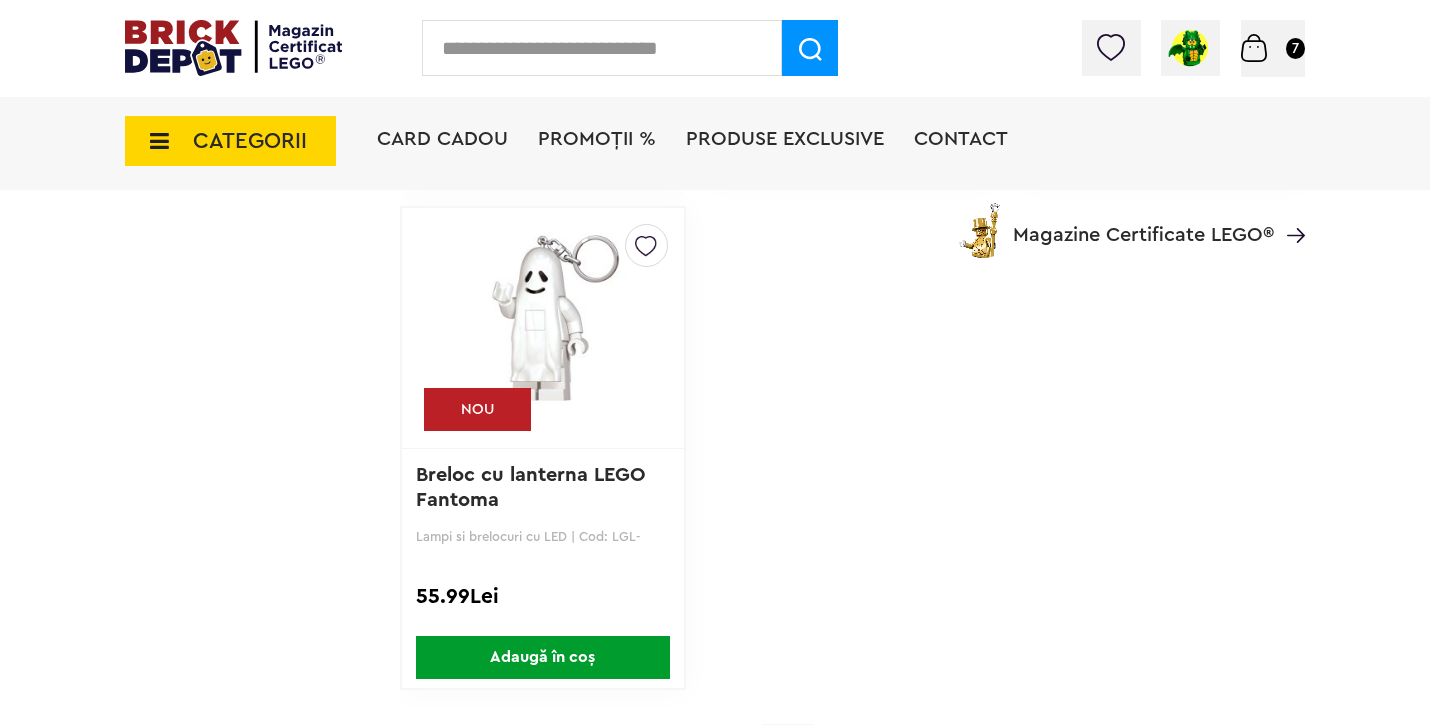 scroll, scrollTop: 3780, scrollLeft: 0, axis: vertical 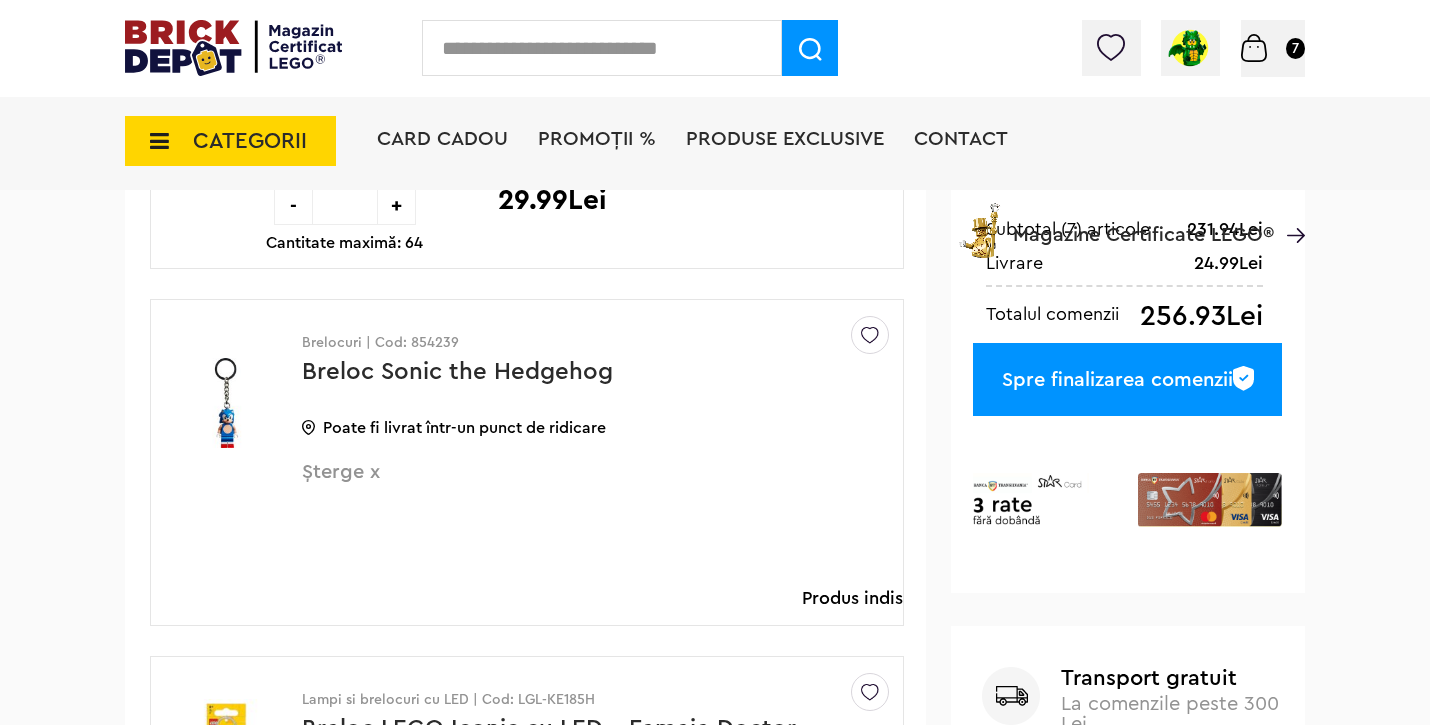 click at bounding box center (870, 330) 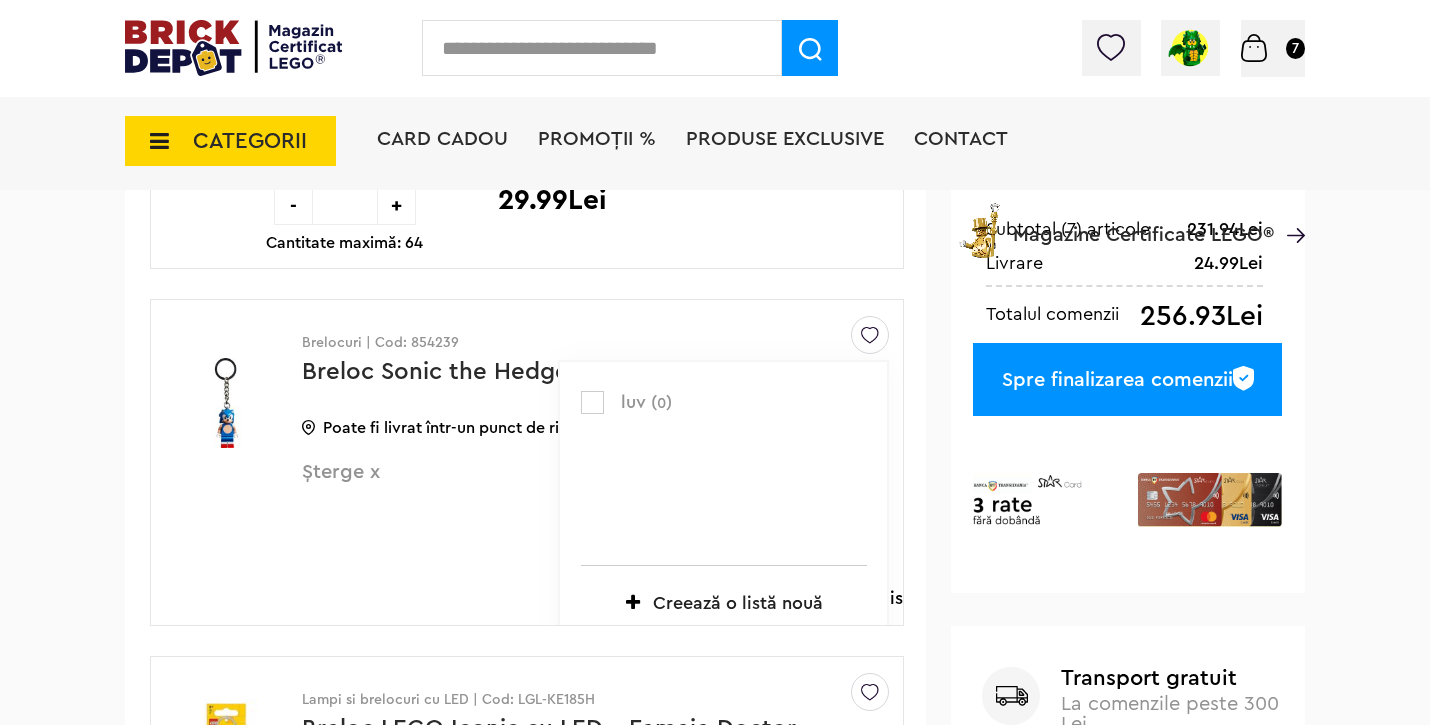 click at bounding box center [592, 402] 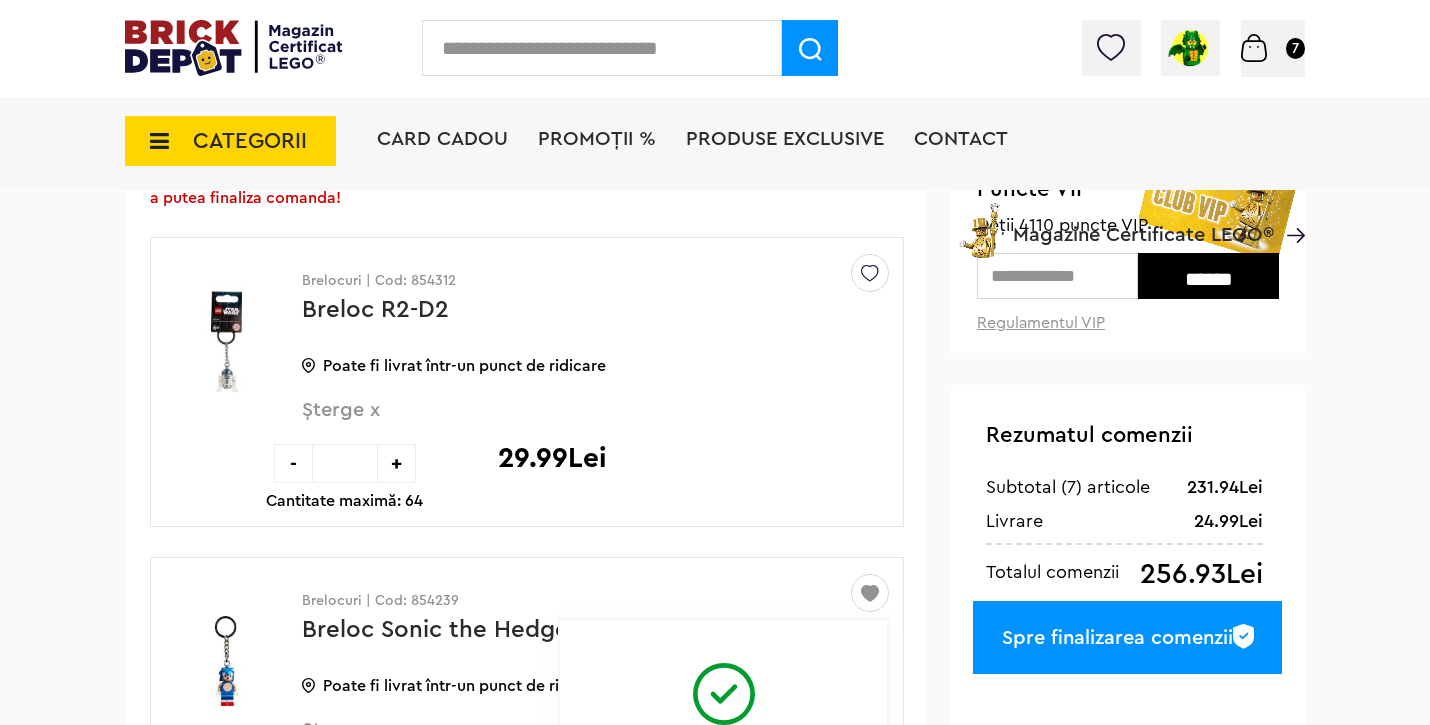scroll, scrollTop: 218, scrollLeft: 0, axis: vertical 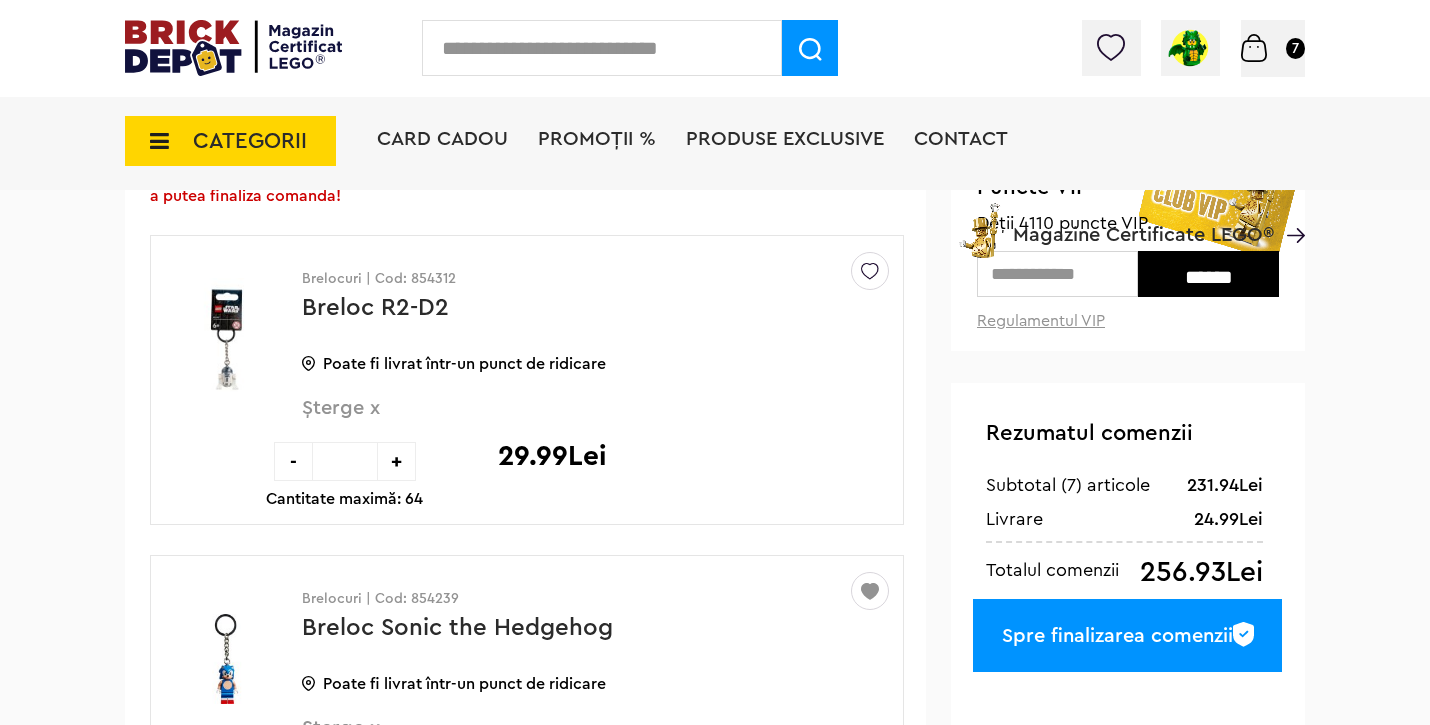 click on "Șterge x" at bounding box center (562, 419) 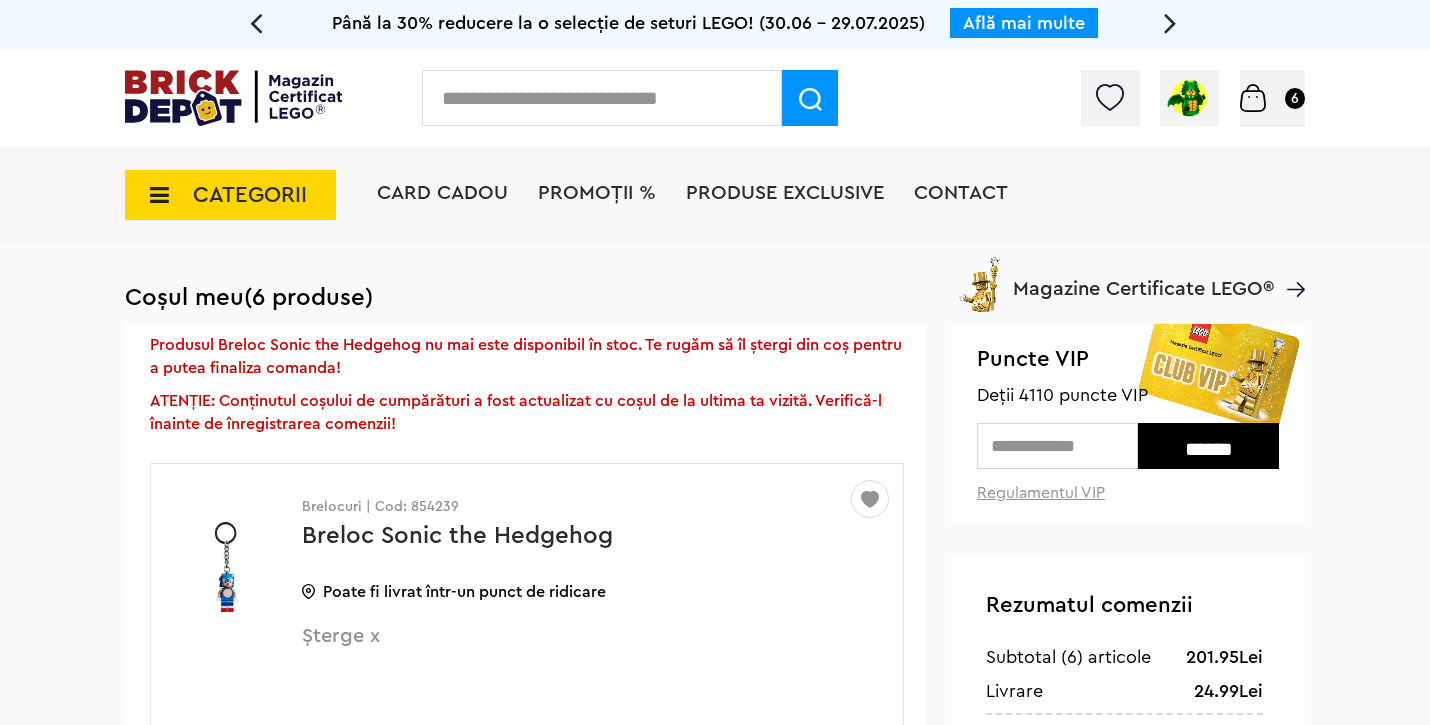 scroll, scrollTop: 0, scrollLeft: 0, axis: both 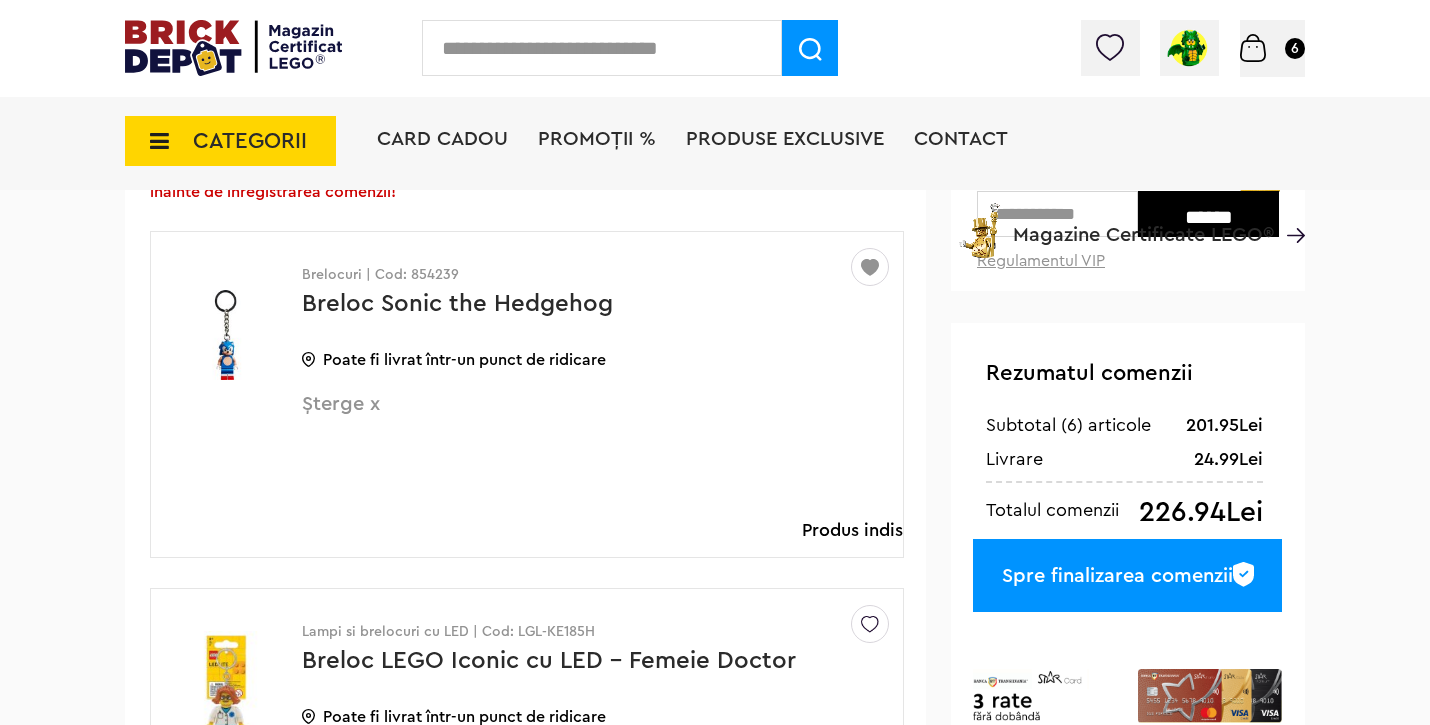 click on "Șterge x" at bounding box center [562, 415] 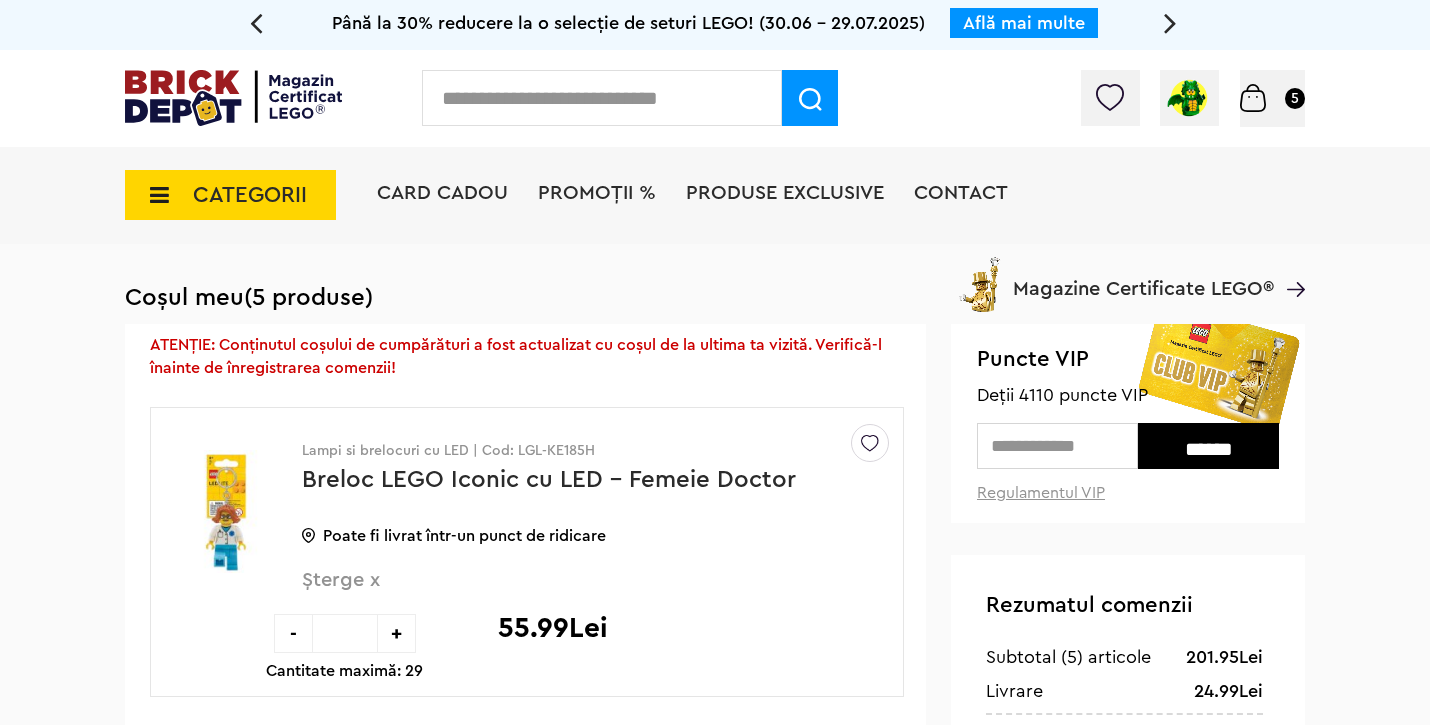 scroll, scrollTop: 0, scrollLeft: 0, axis: both 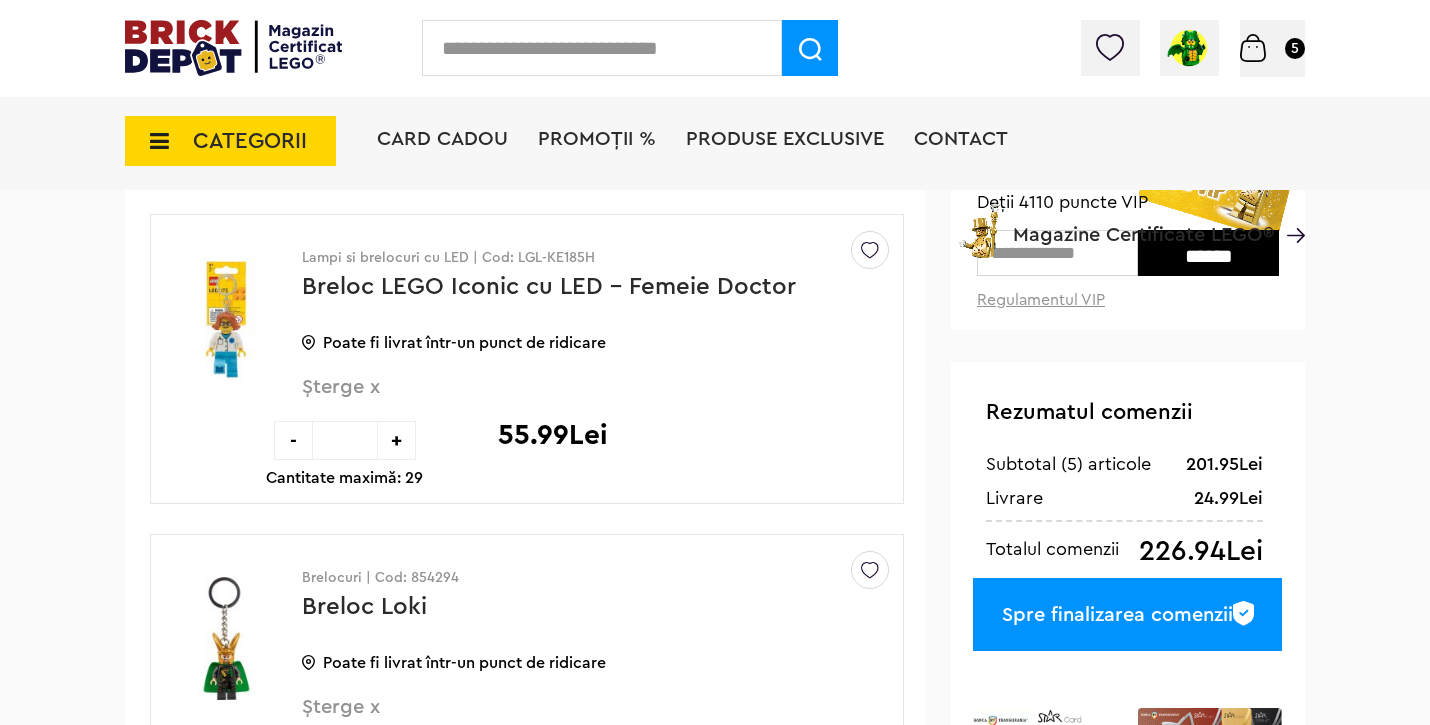 click on "Șterge x" at bounding box center [562, 398] 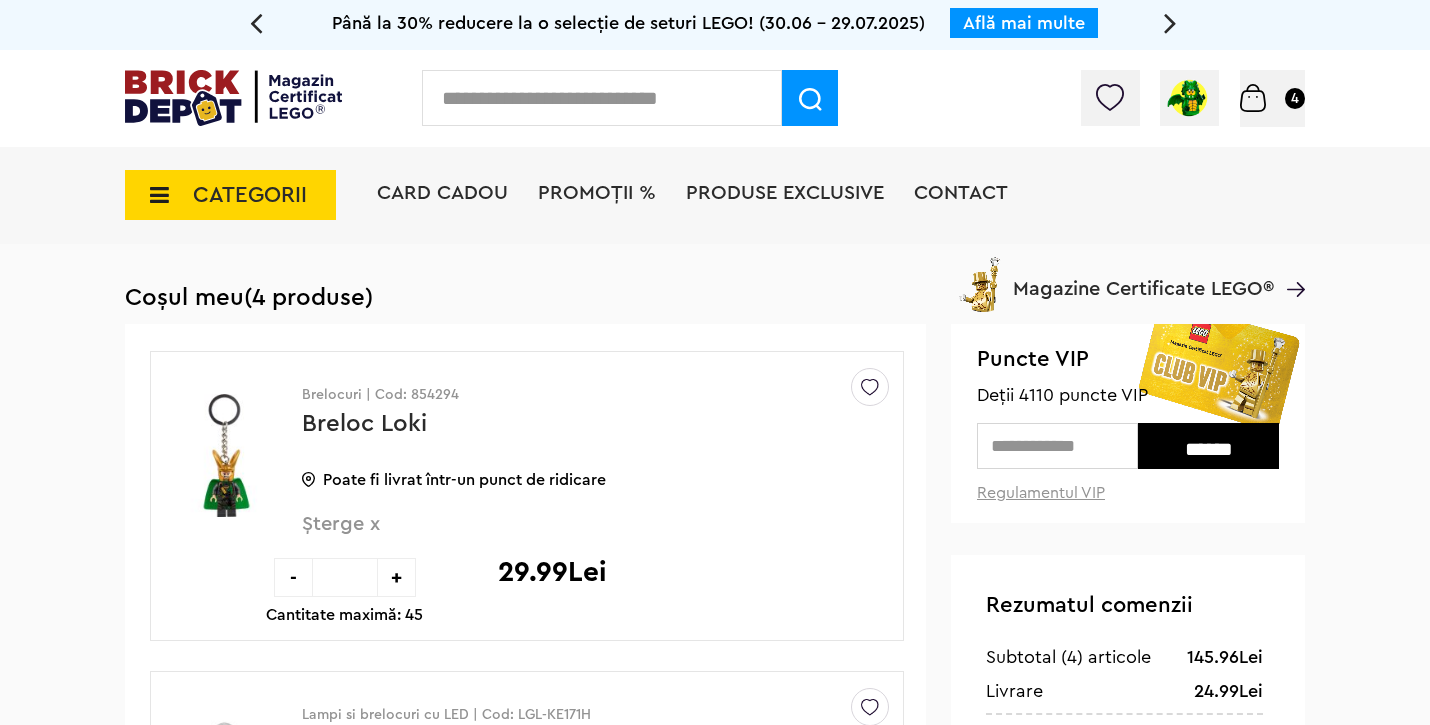 scroll, scrollTop: 130, scrollLeft: 0, axis: vertical 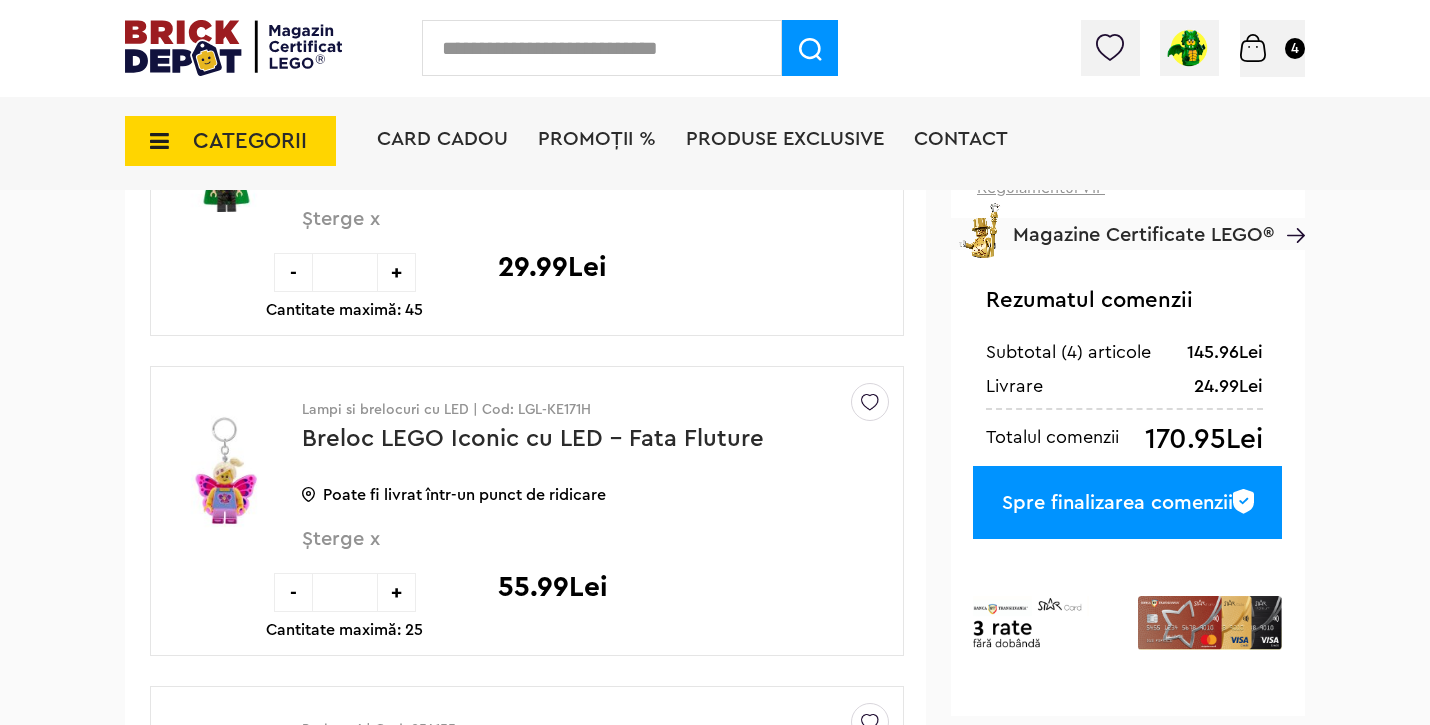 click on "Spre finalizarea comenzii" at bounding box center [1127, 502] 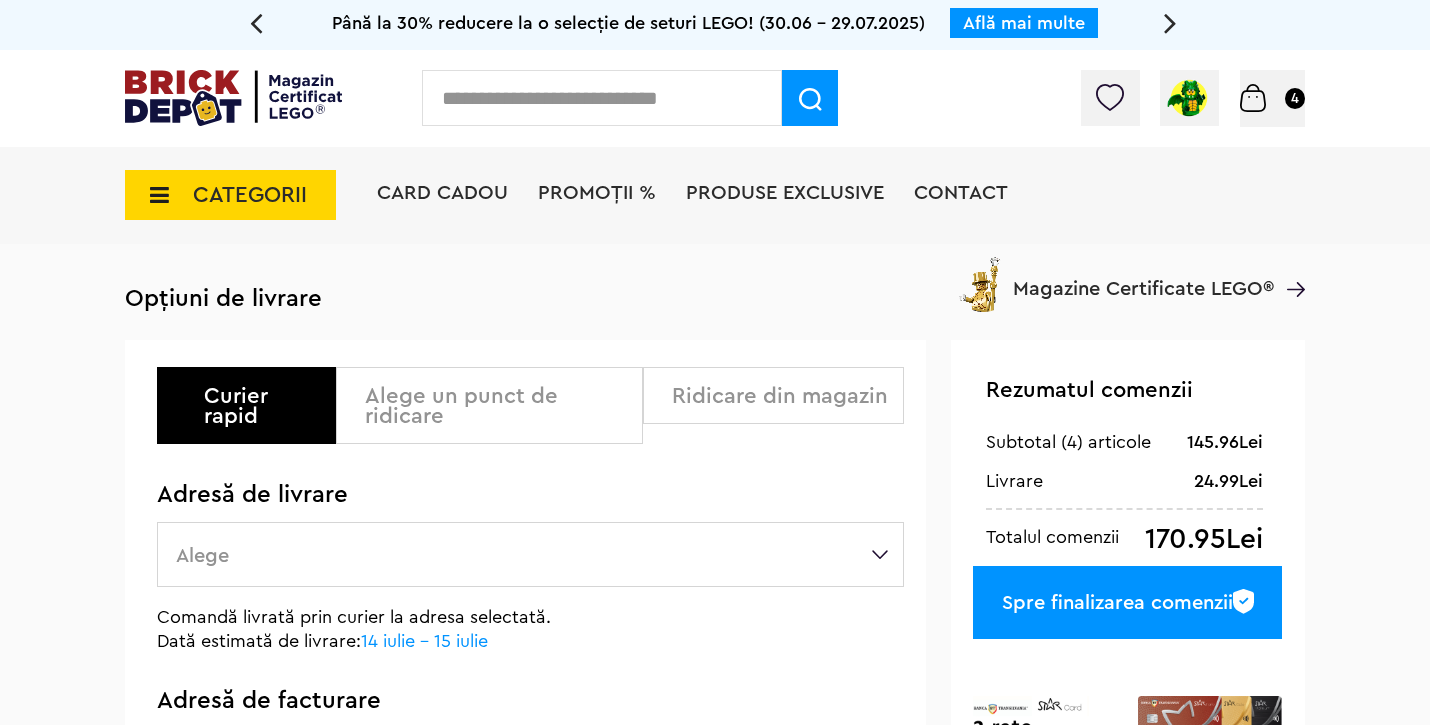scroll, scrollTop: 0, scrollLeft: 0, axis: both 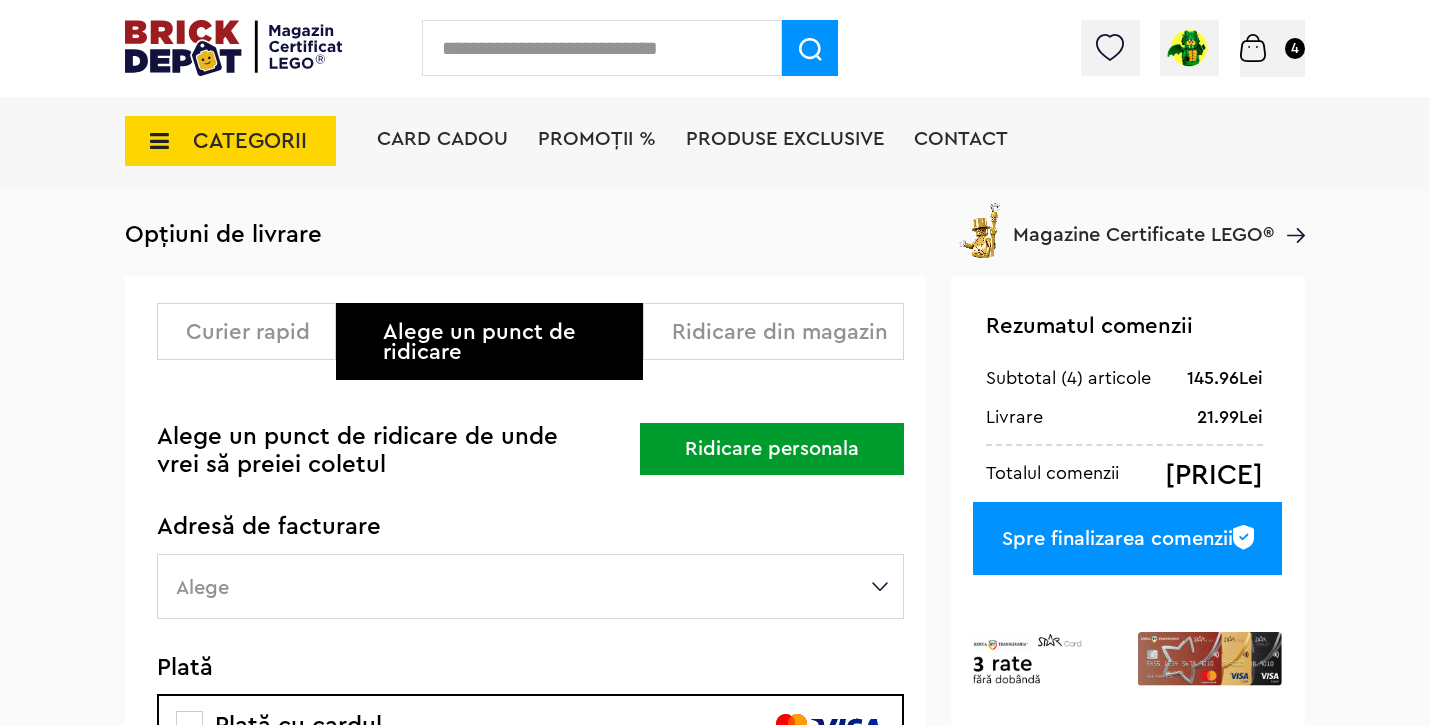 click on "Ridicare personala" at bounding box center (772, 449) 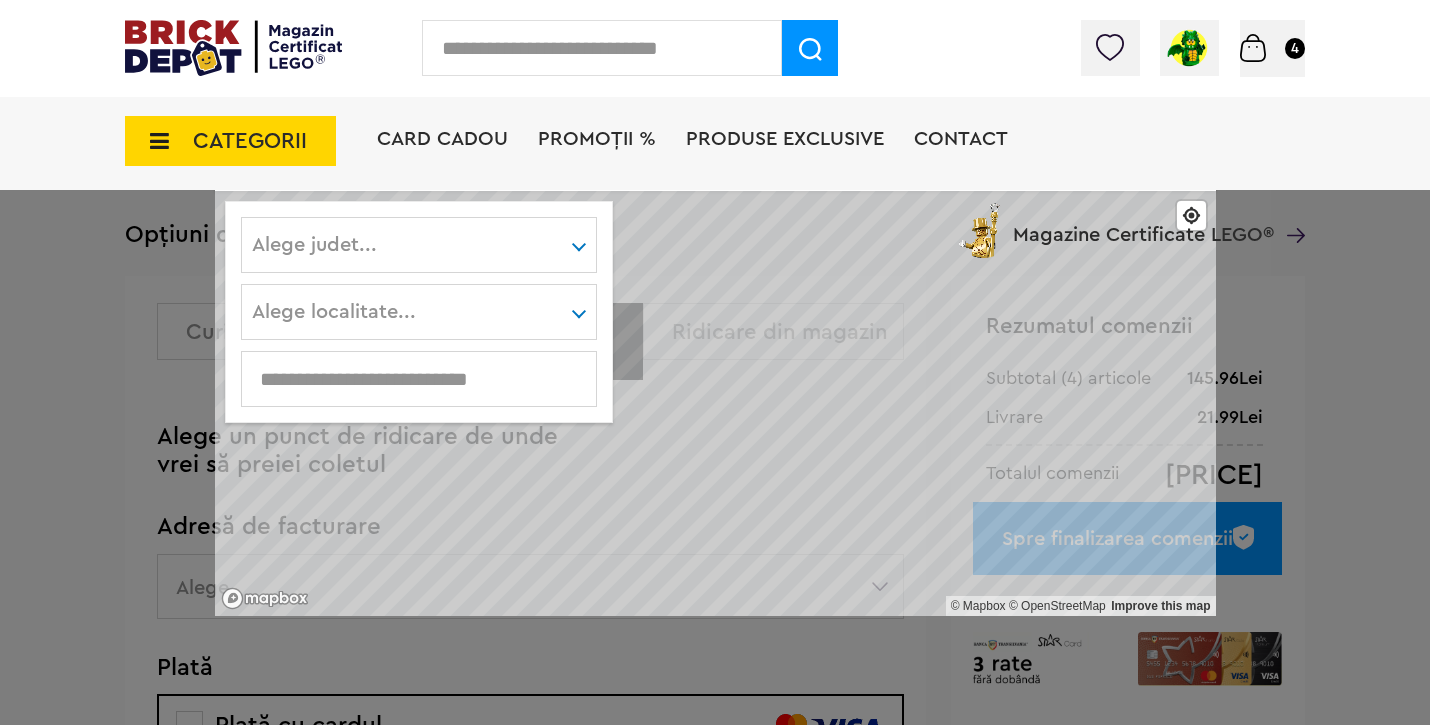 click on "Card Cadou    PROMOȚII %    Produse exclusive    Contact    Magazine Certificate LEGO®" at bounding box center [841, 175] 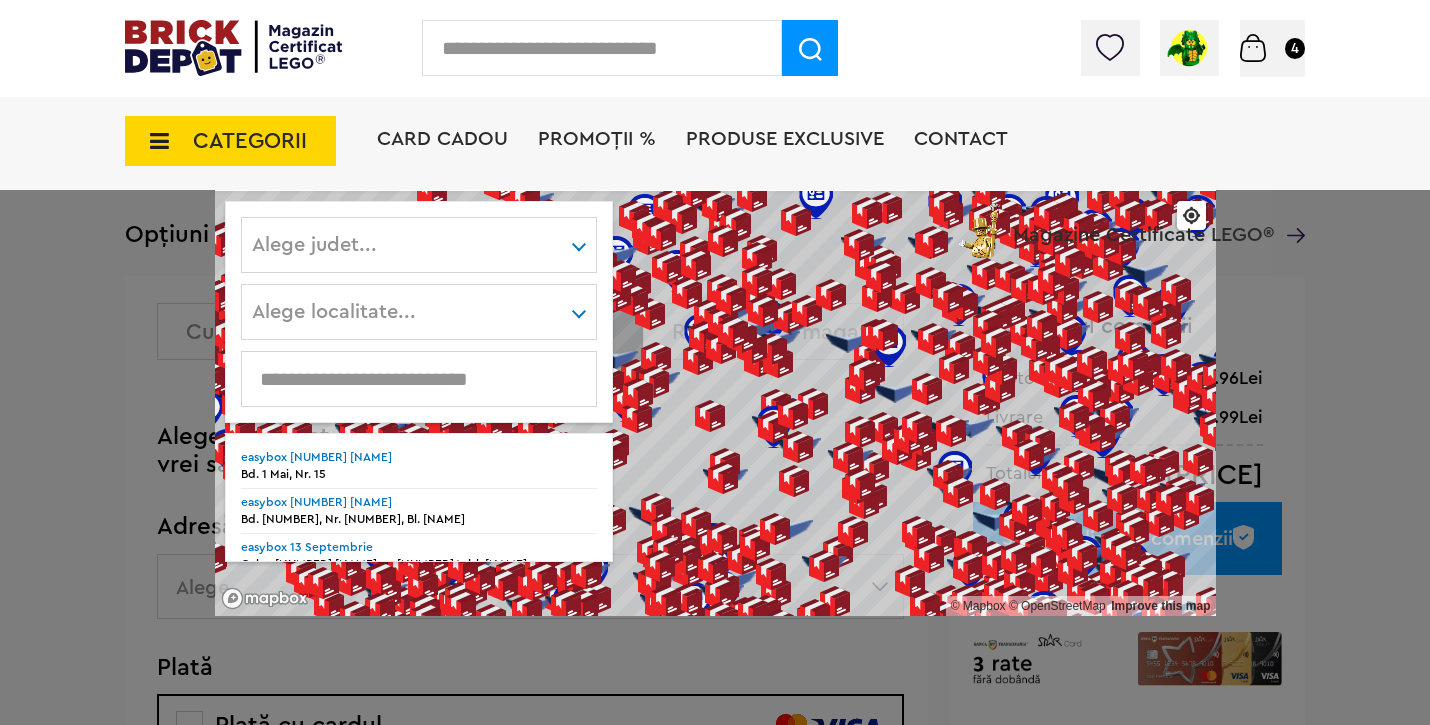 click at bounding box center [910, 438] 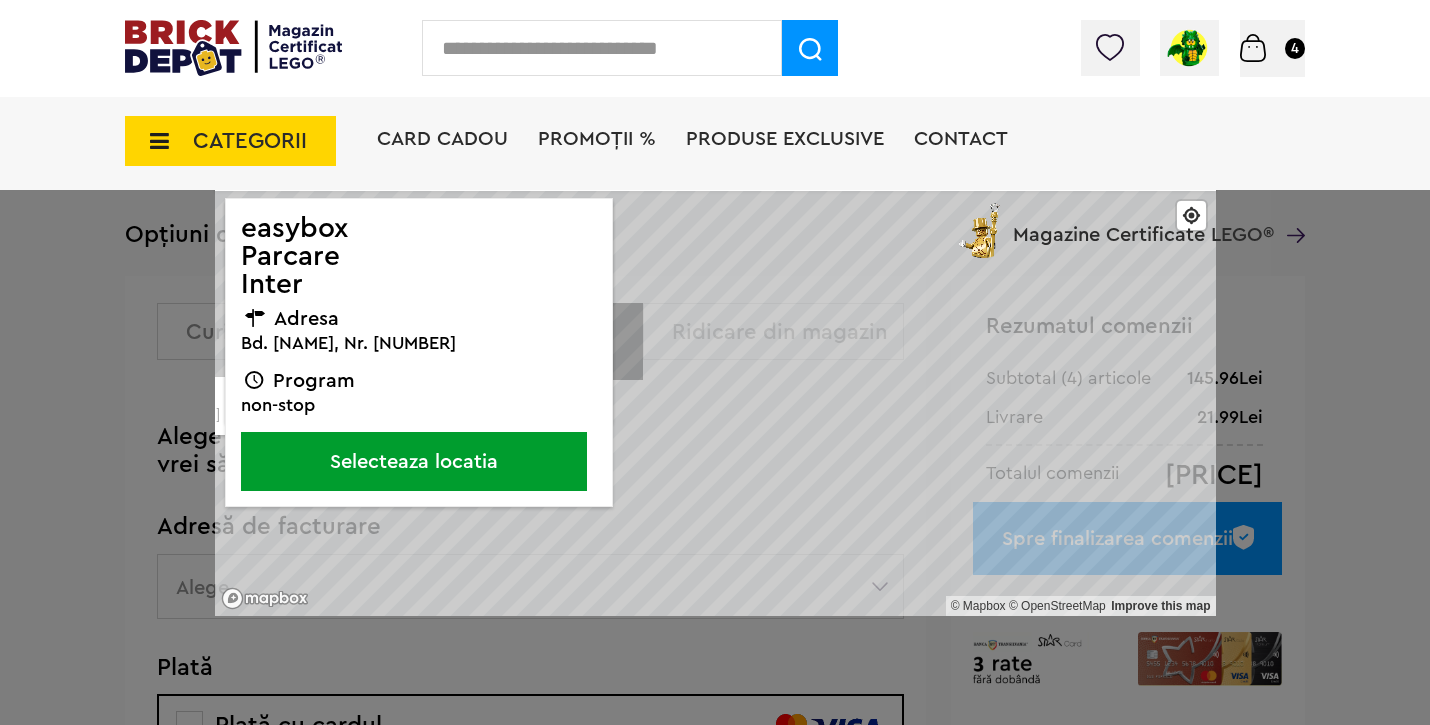 click on "© Mapbox   © OpenStreetMap   Improve this map easybox Parcare Inter Bd. Nicolae Balcescu, Nr. 4 ×     București   Alba   Arad   Argeş   Bacău   Bihor   Bistriţa-Năsăud   Botoşani   Braşov   Brăila   București   Buzău   Caraş-Severin   Cluj   Constanţa   Covasna   Călăraşi   Dolj   Dâmboviţa   Galaţi   Giurgiu   Gorj   Harghita   Hunedoara   Ialomiţa   Iaşi   Ilfov   Maramureş   Mehedinţi   Mureş   Neamţ   Olt   Prahova   Satu Mare   Sibiu   Suceava   Sălaj   Teleorman   Timiş   Tulcea   Vaslui   Vrancea   Vâlcea       Sector 2   Sector 1   Sector 2   Sector 3   Sector 4   Sector 5   Sector 6             easybox Parcare Inter       Adresa   Bd. Nicolae Balcescu, Nr. 4     Program   non-stop   Selecteaza locatia" at bounding box center [715, 404] 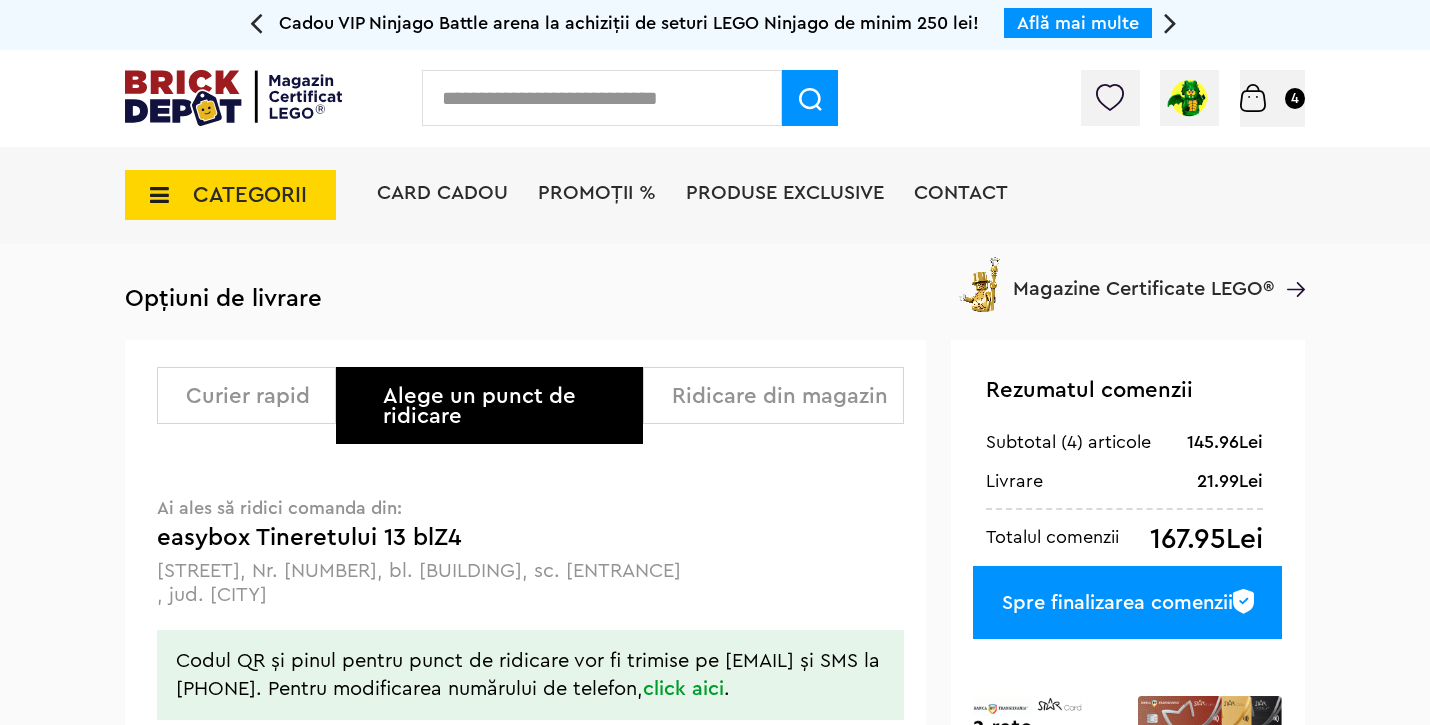 scroll, scrollTop: 22, scrollLeft: 0, axis: vertical 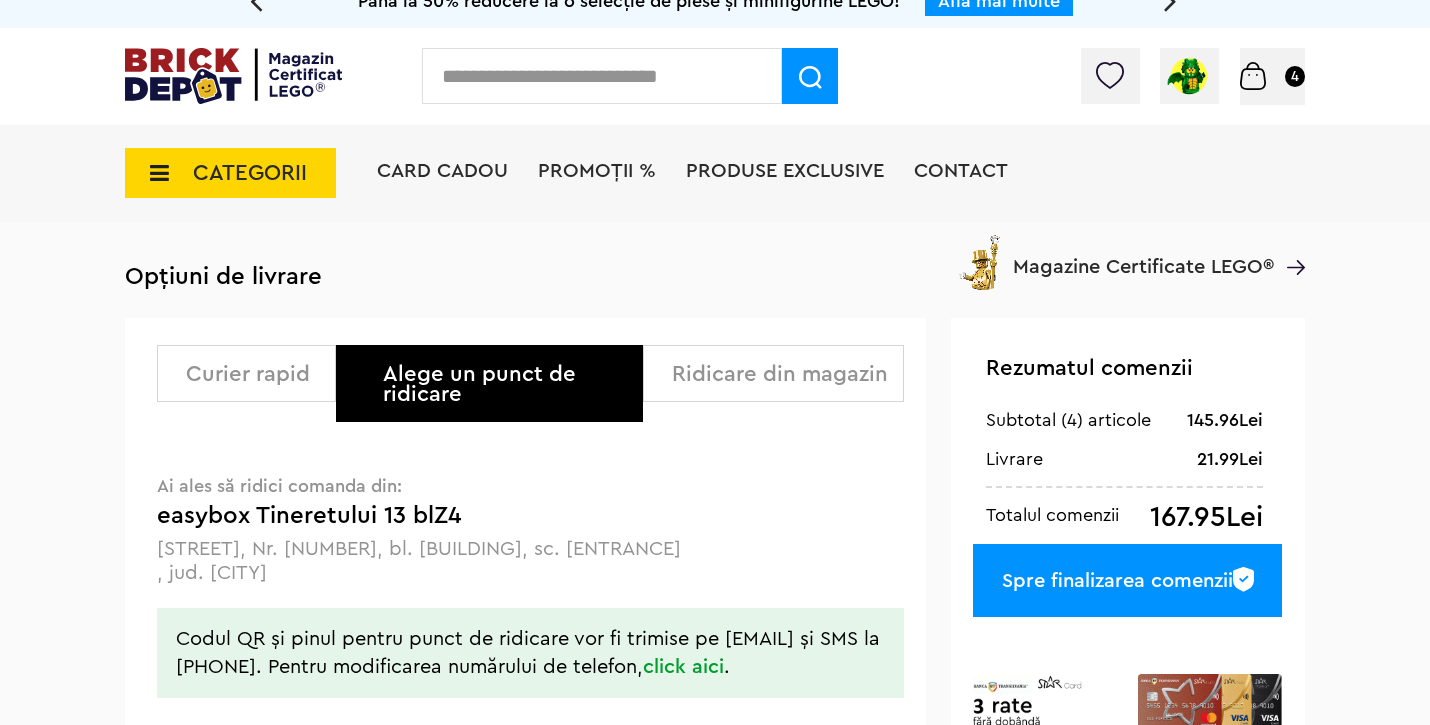 click at bounding box center (1192, 81) 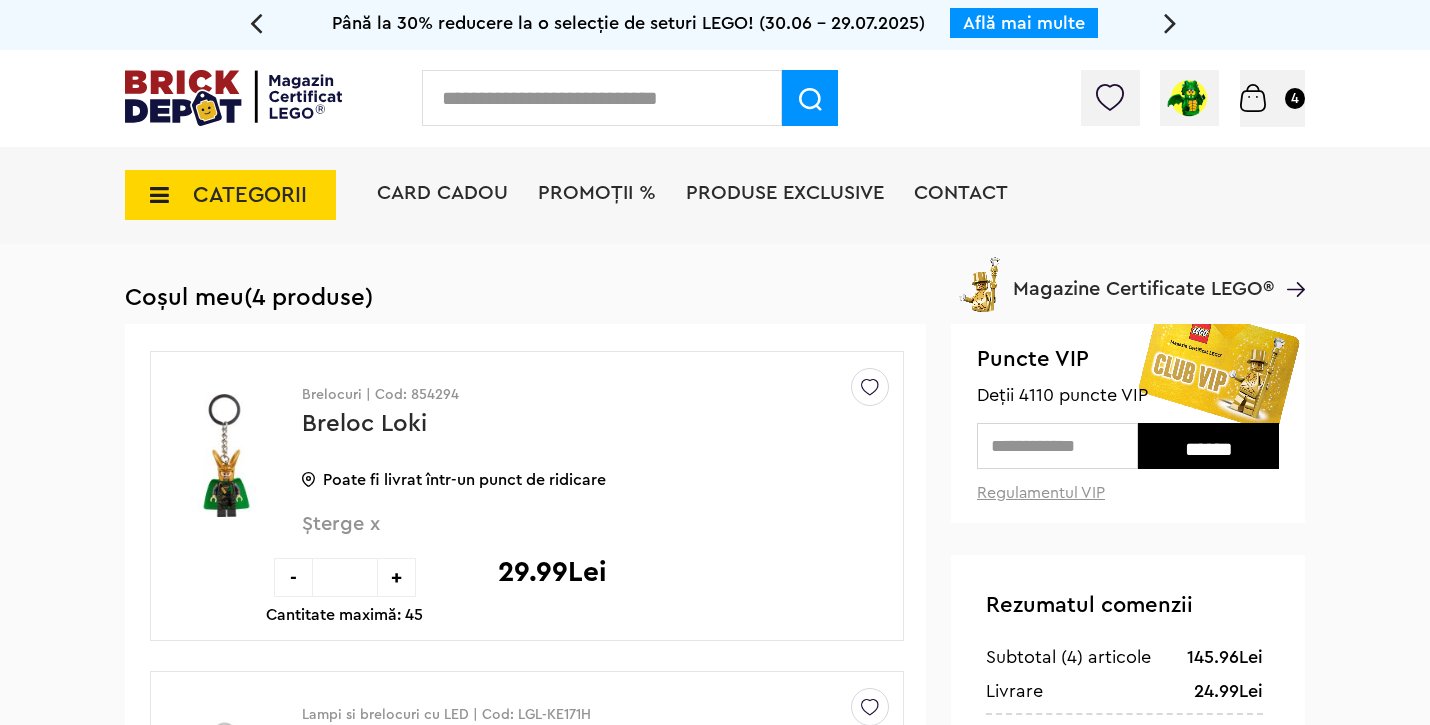 scroll, scrollTop: 7, scrollLeft: 0, axis: vertical 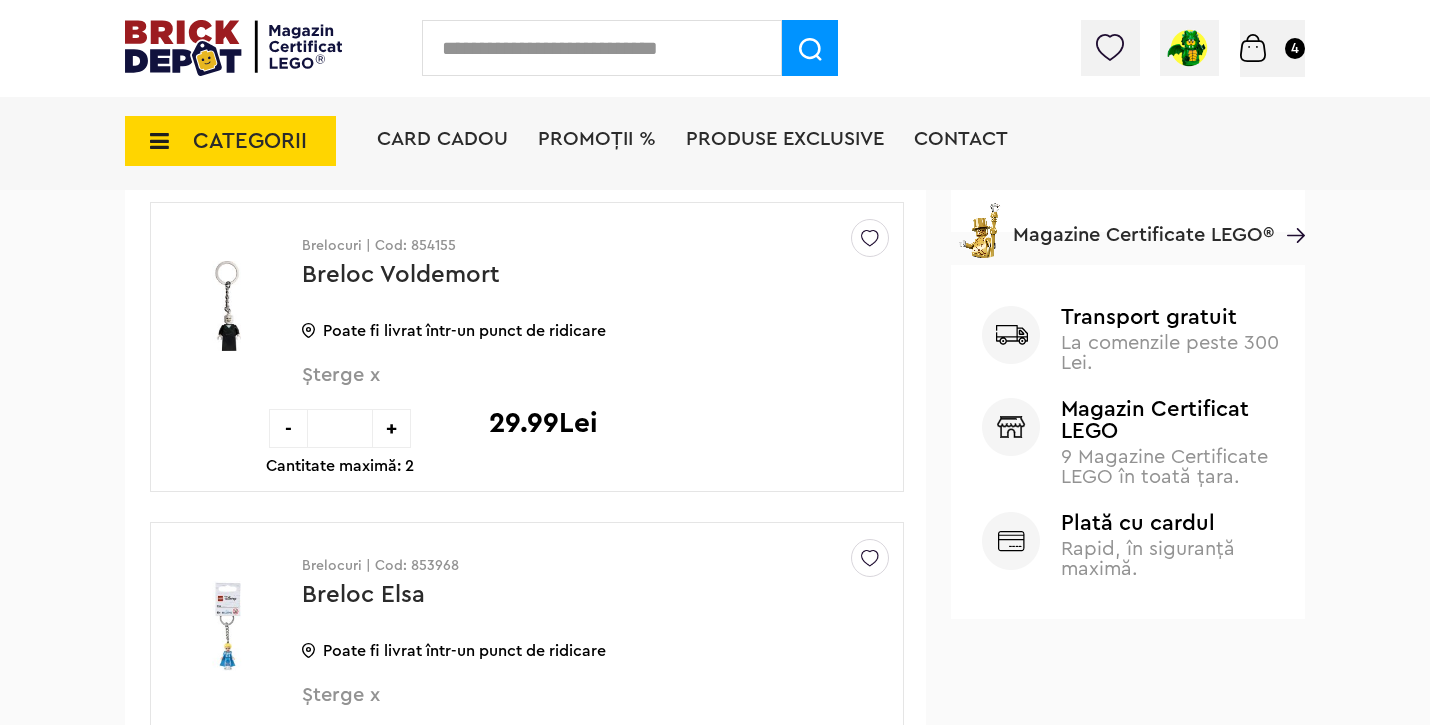 drag, startPoint x: 462, startPoint y: 243, endPoint x: 410, endPoint y: 244, distance: 52.009613 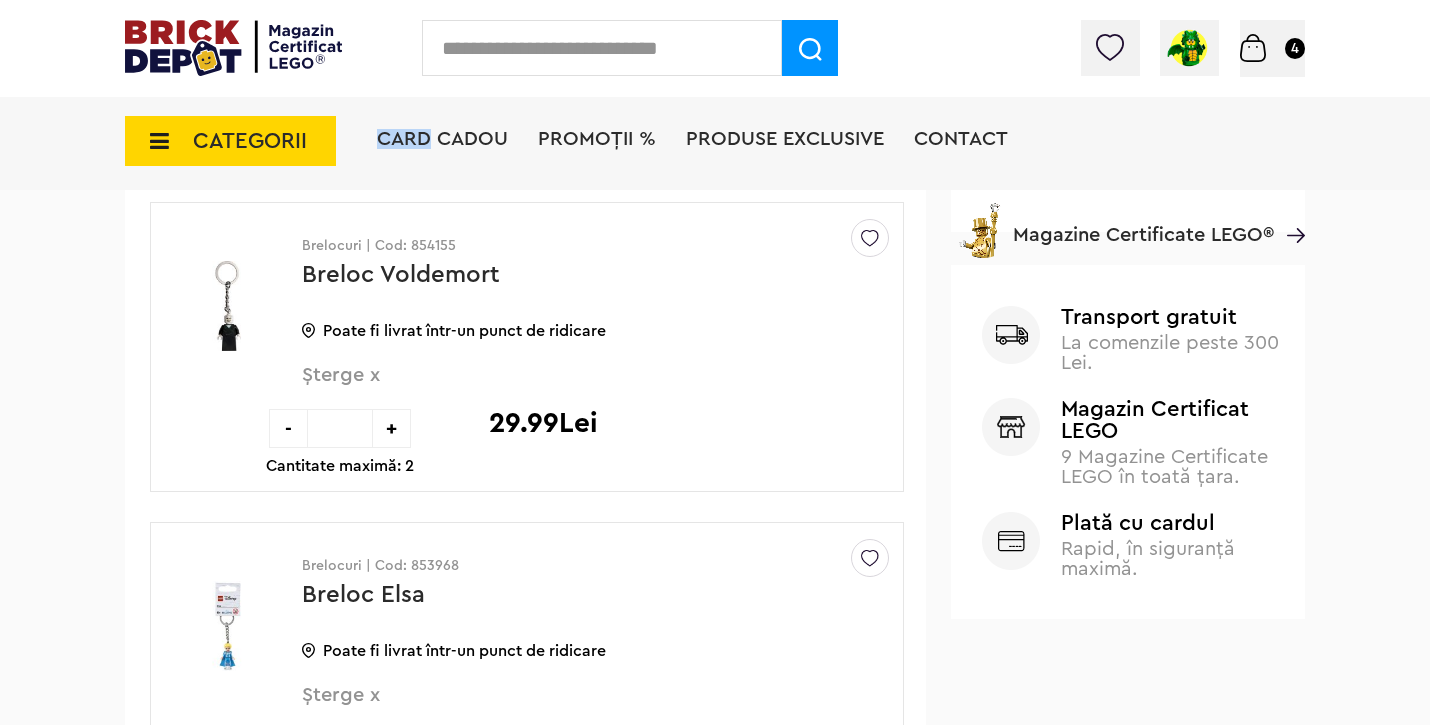 click on "Card Cadou    PROMOȚII %    Produse exclusive    Contact    Magazine Certificate LEGO®" at bounding box center (841, 175) 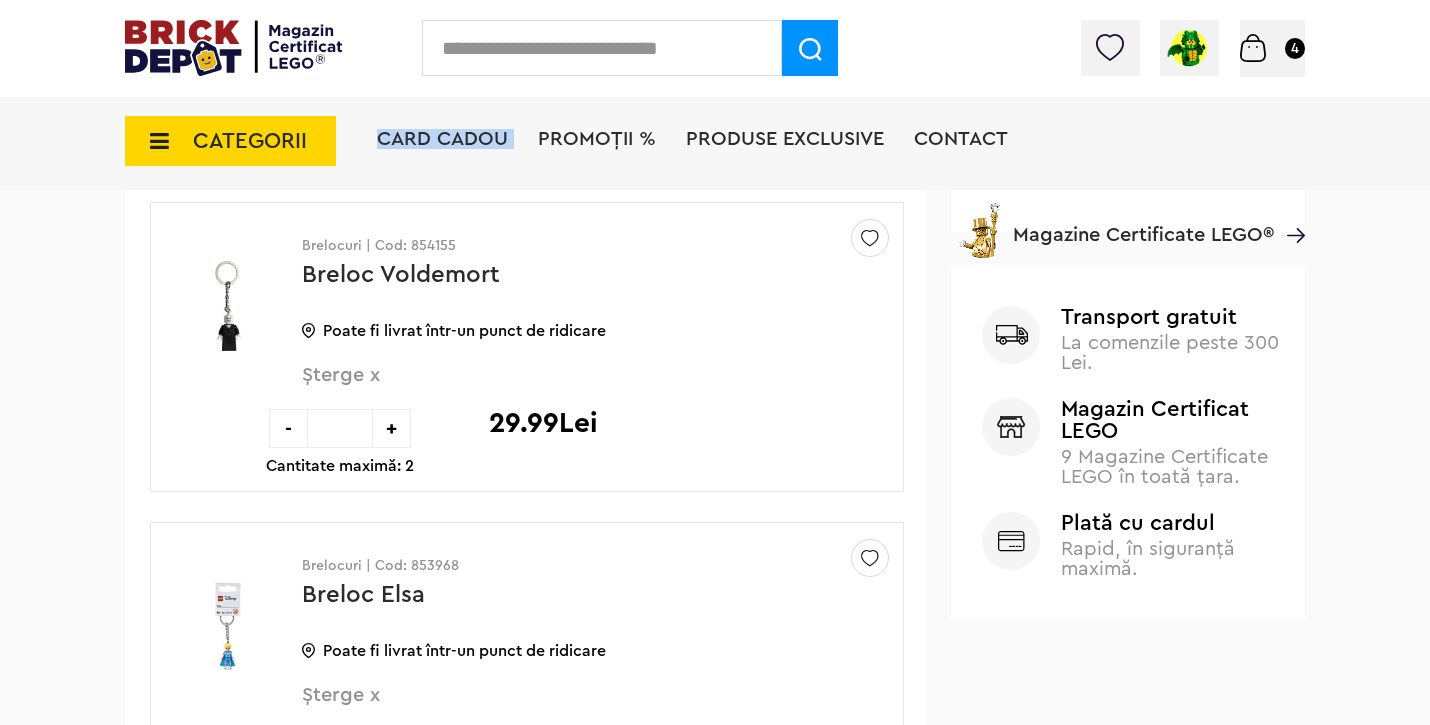 click on "Card Cadou    PROMOȚII %    Produse exclusive    Contact    Magazine Certificate LEGO®" at bounding box center (841, 175) 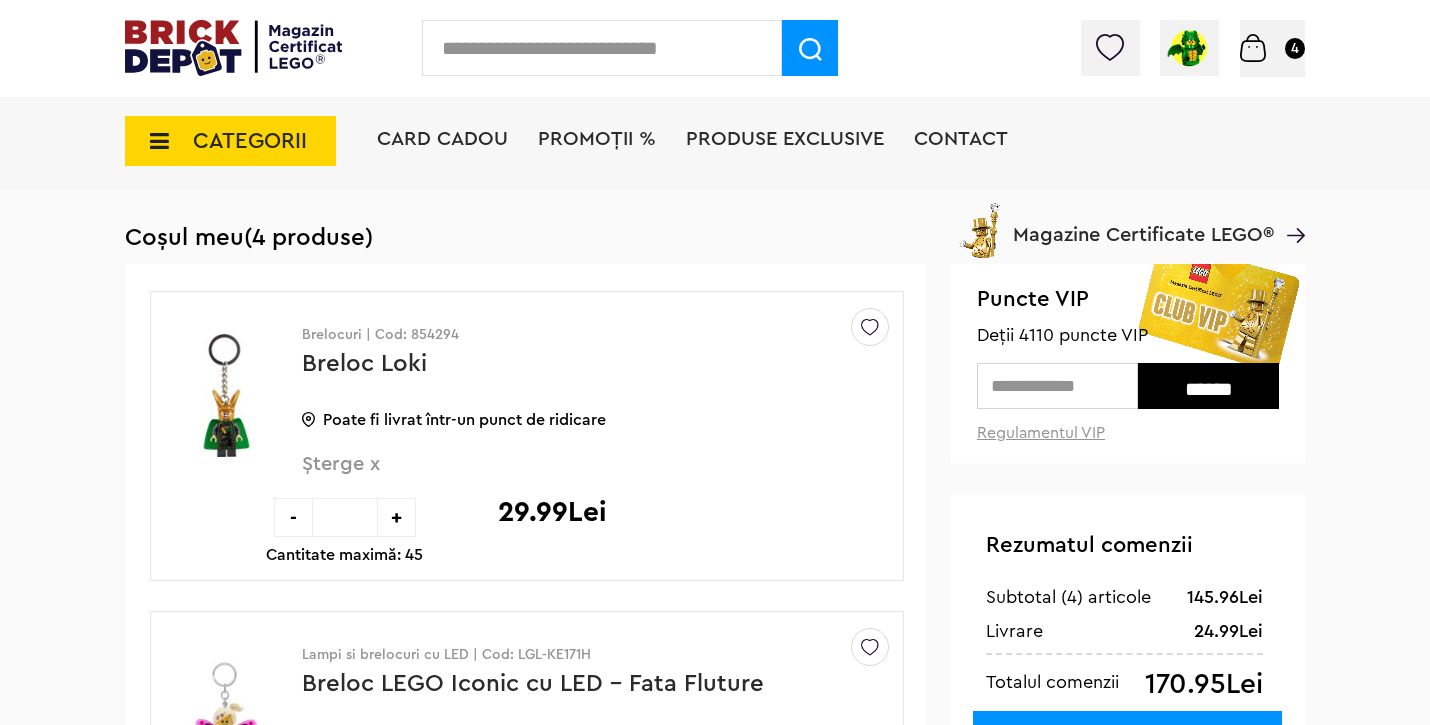 scroll, scrollTop: 100, scrollLeft: 0, axis: vertical 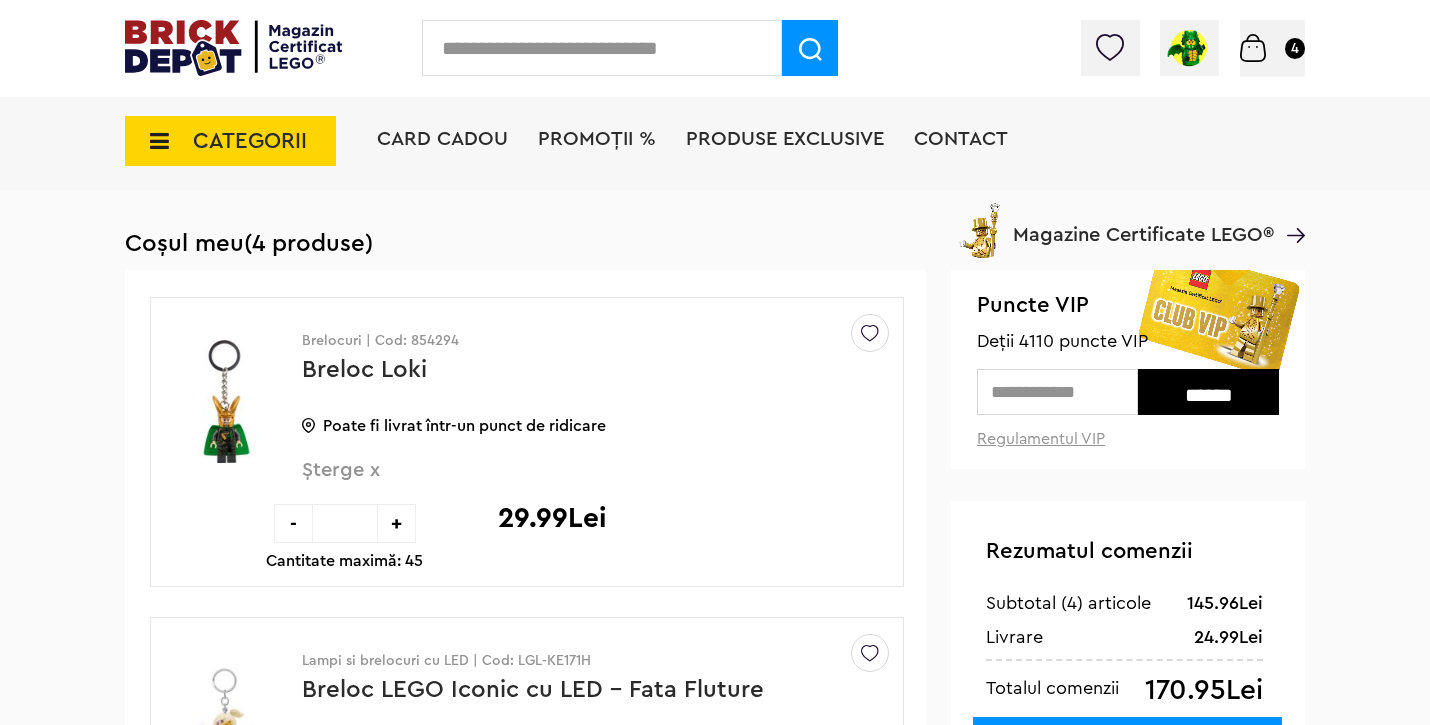 click on "Șterge x" at bounding box center (562, 481) 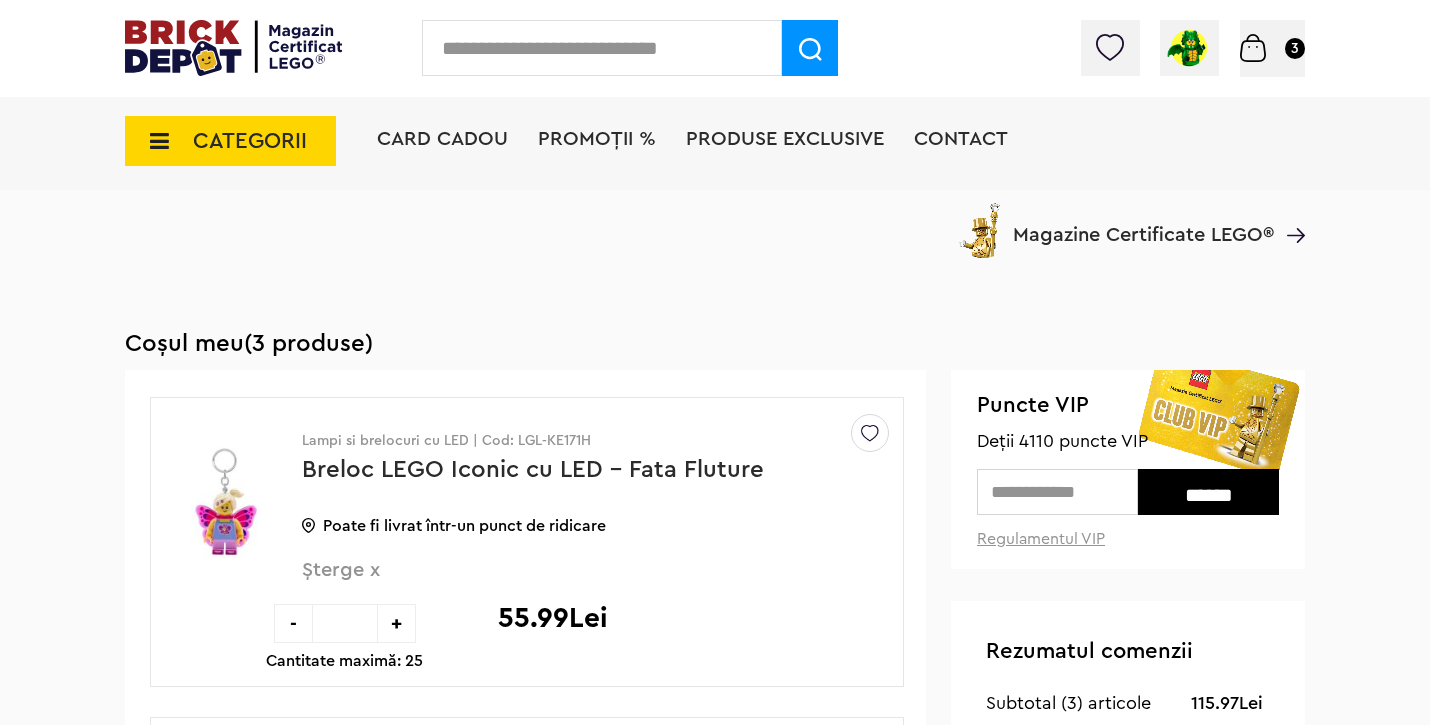 scroll, scrollTop: 100, scrollLeft: 0, axis: vertical 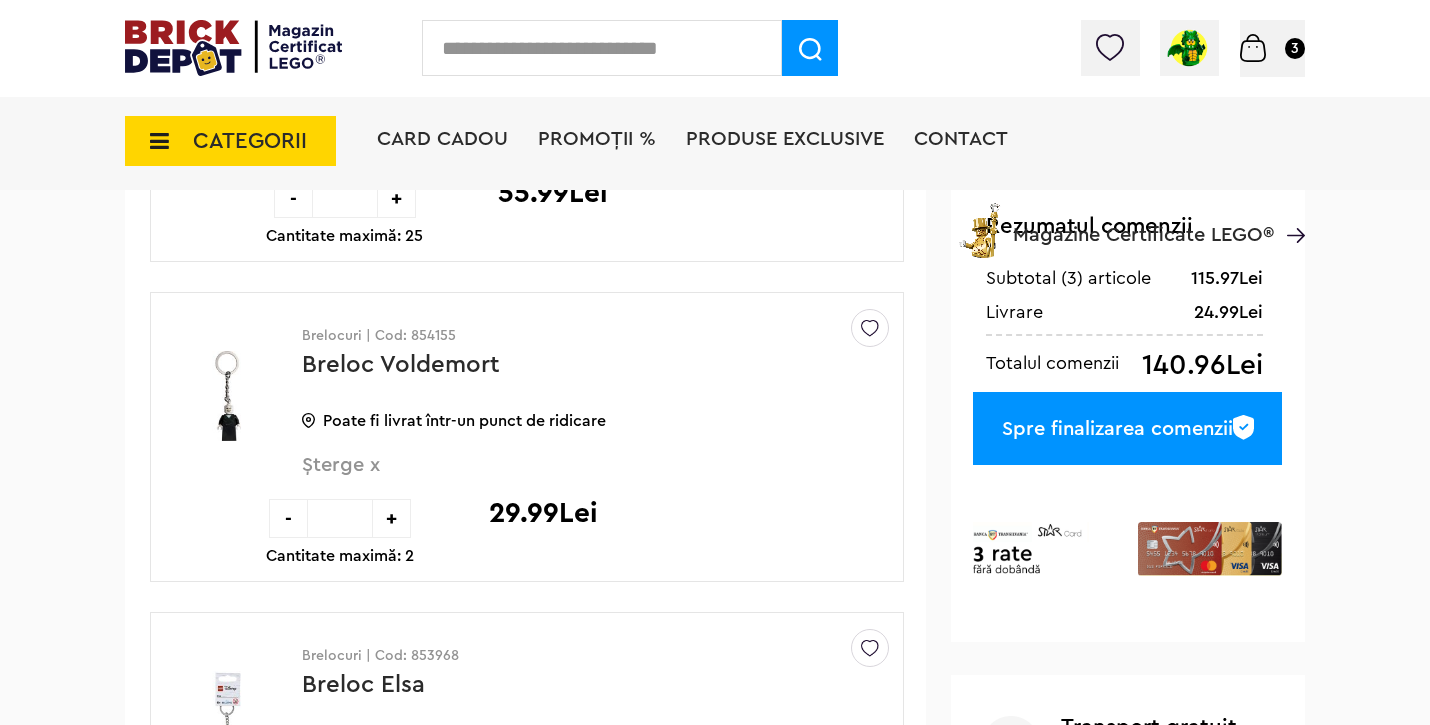 click on "Breloc Voldemort" at bounding box center [401, 365] 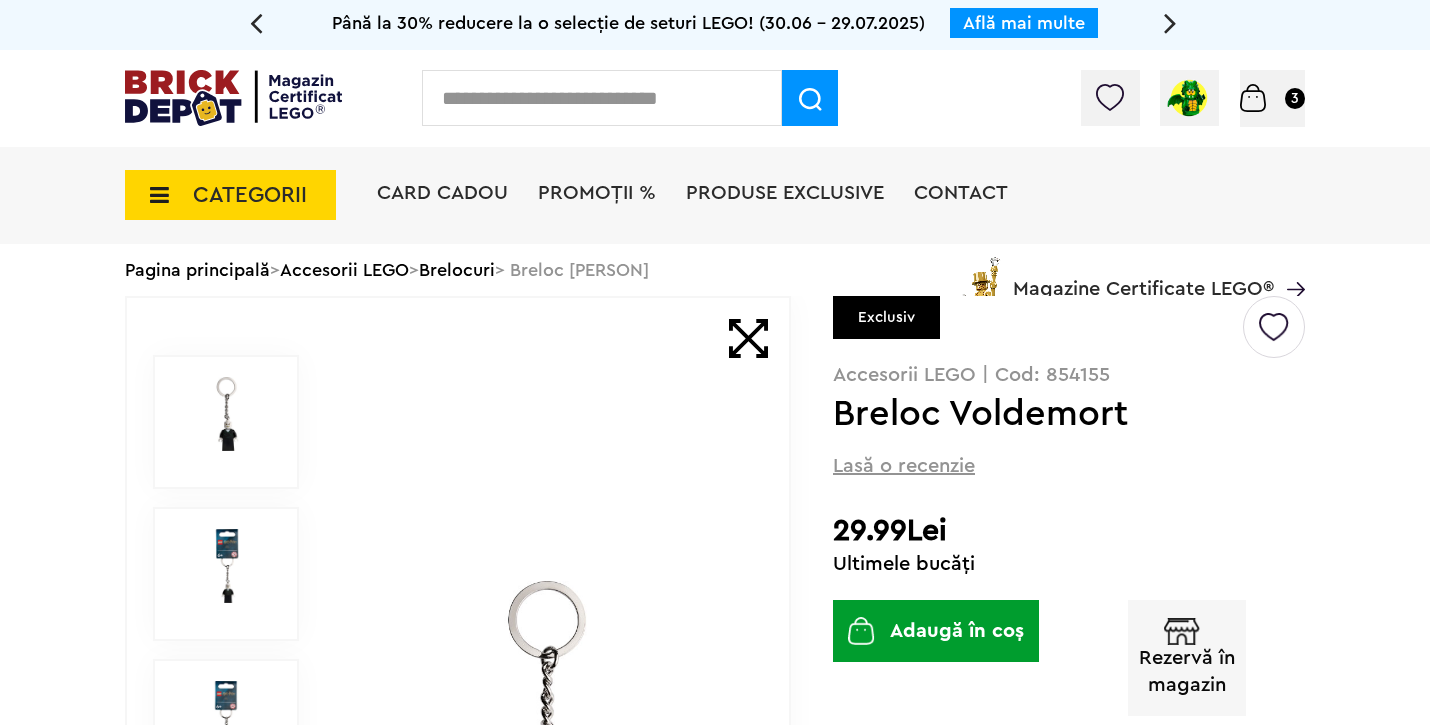 scroll, scrollTop: 0, scrollLeft: 0, axis: both 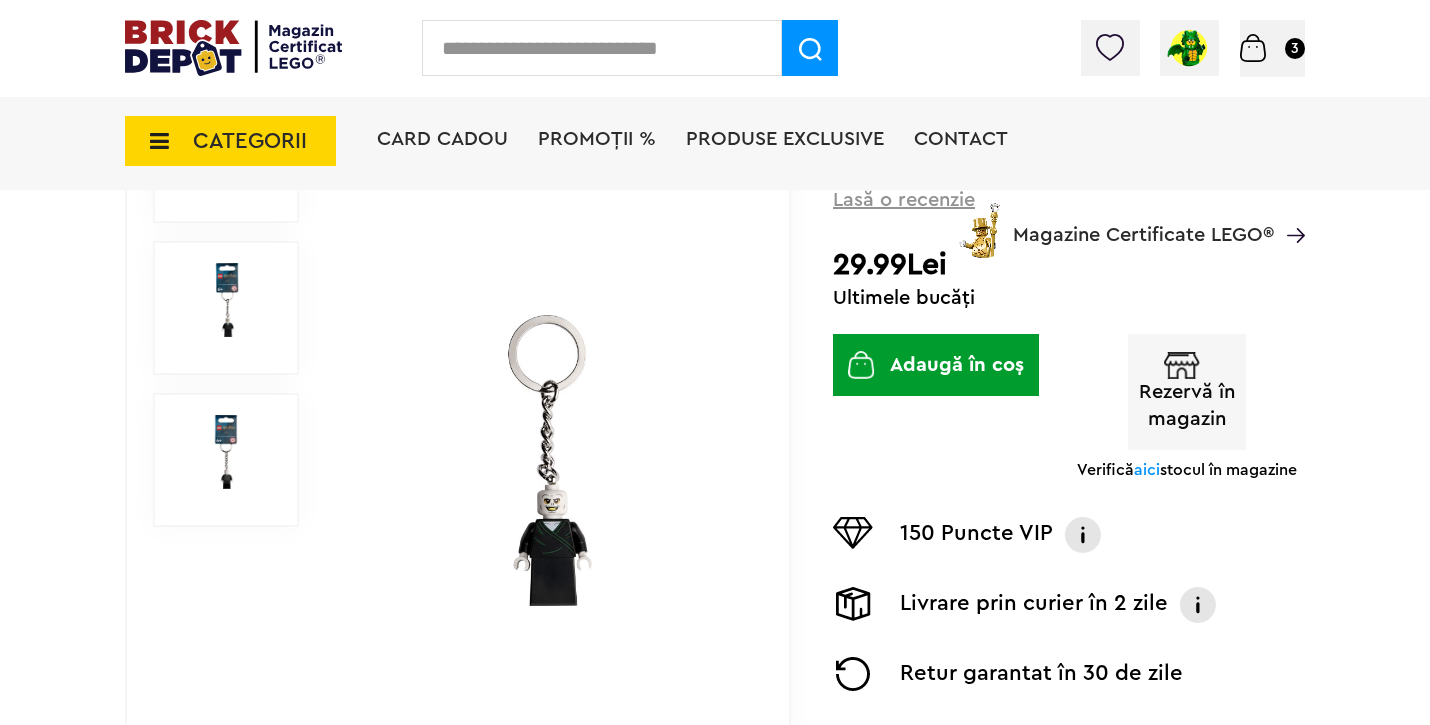 click at bounding box center [544, 460] 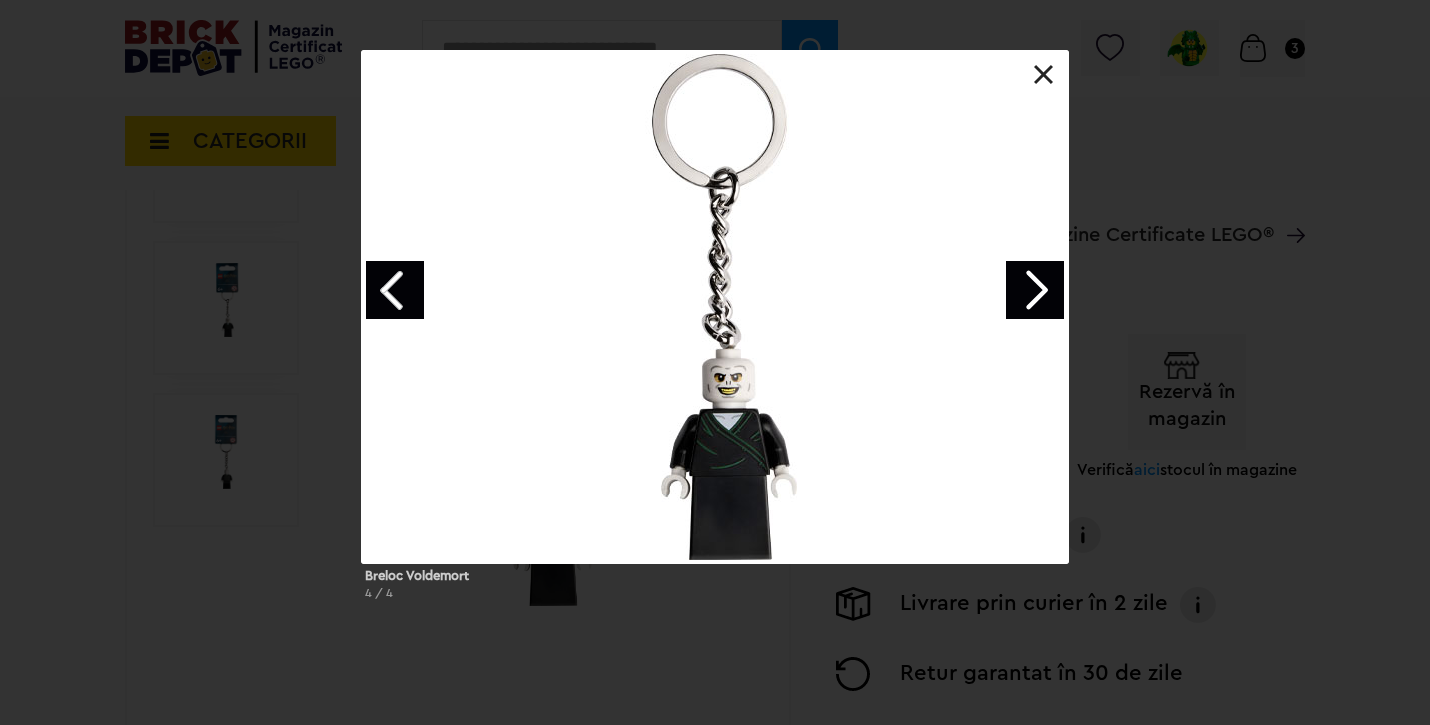 click at bounding box center [1044, 75] 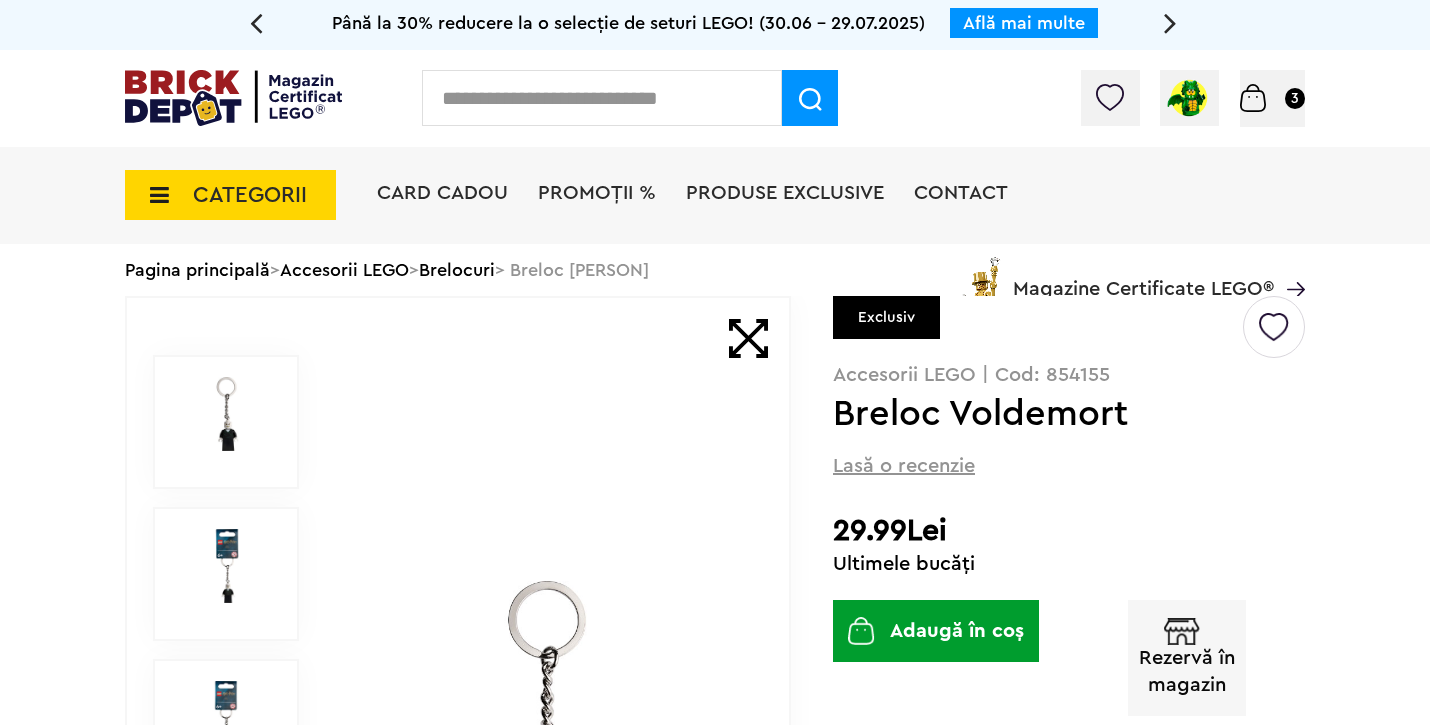scroll, scrollTop: 0, scrollLeft: 0, axis: both 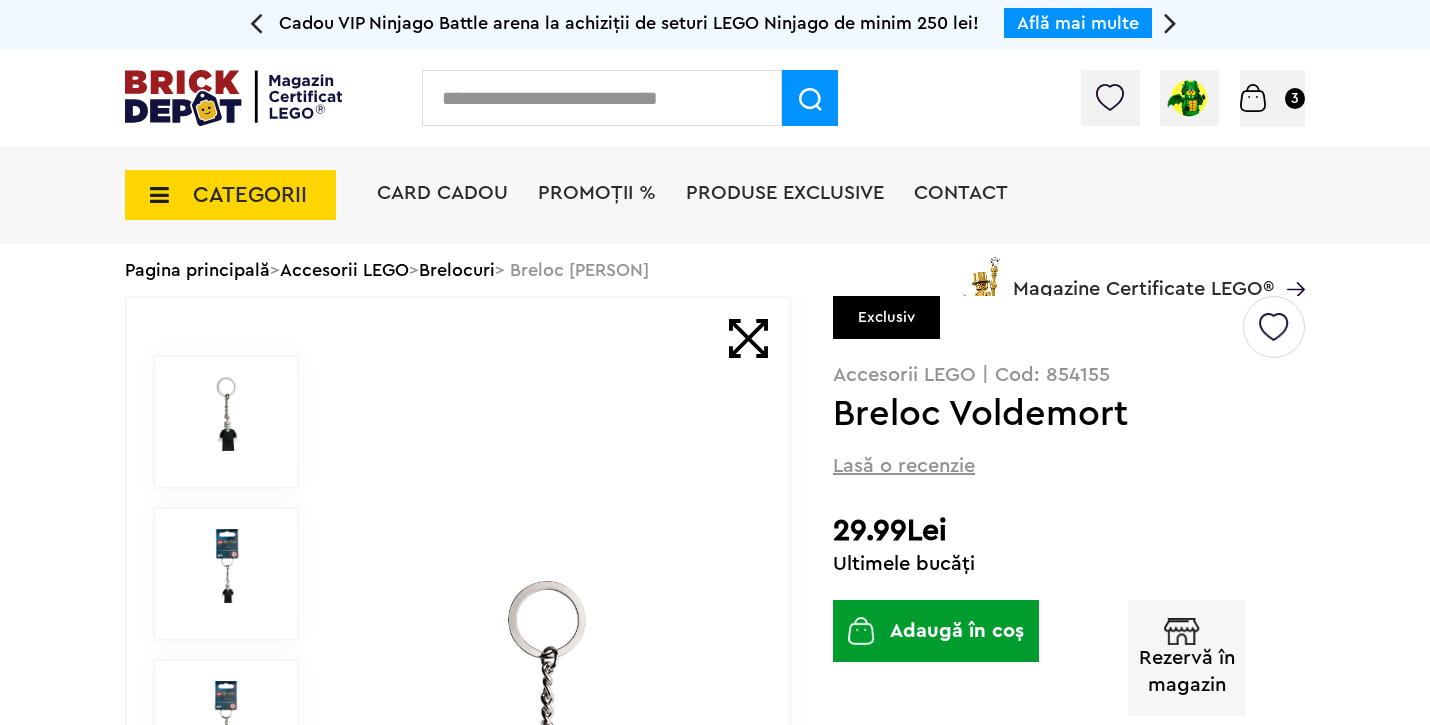click on "PROMOȚII %" at bounding box center (597, 193) 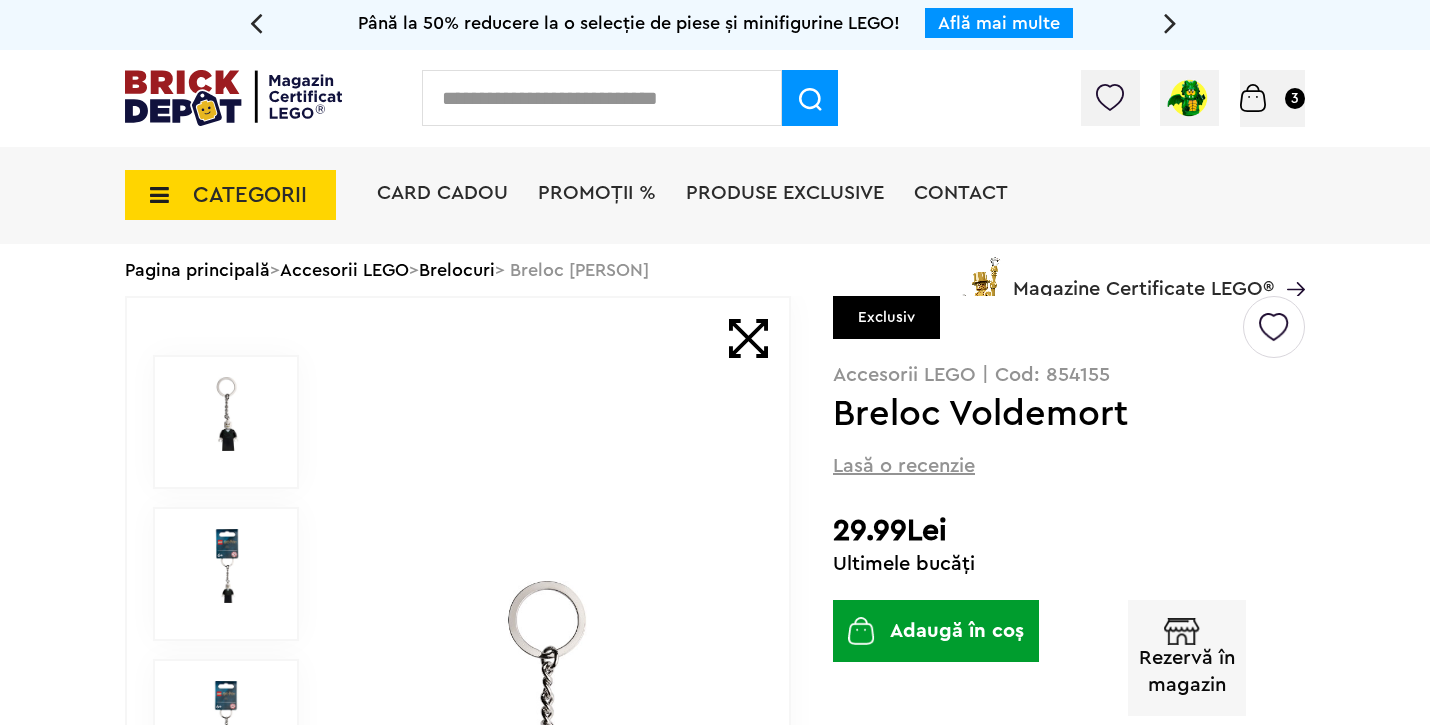 click on "PROMOȚII %" at bounding box center [597, 193] 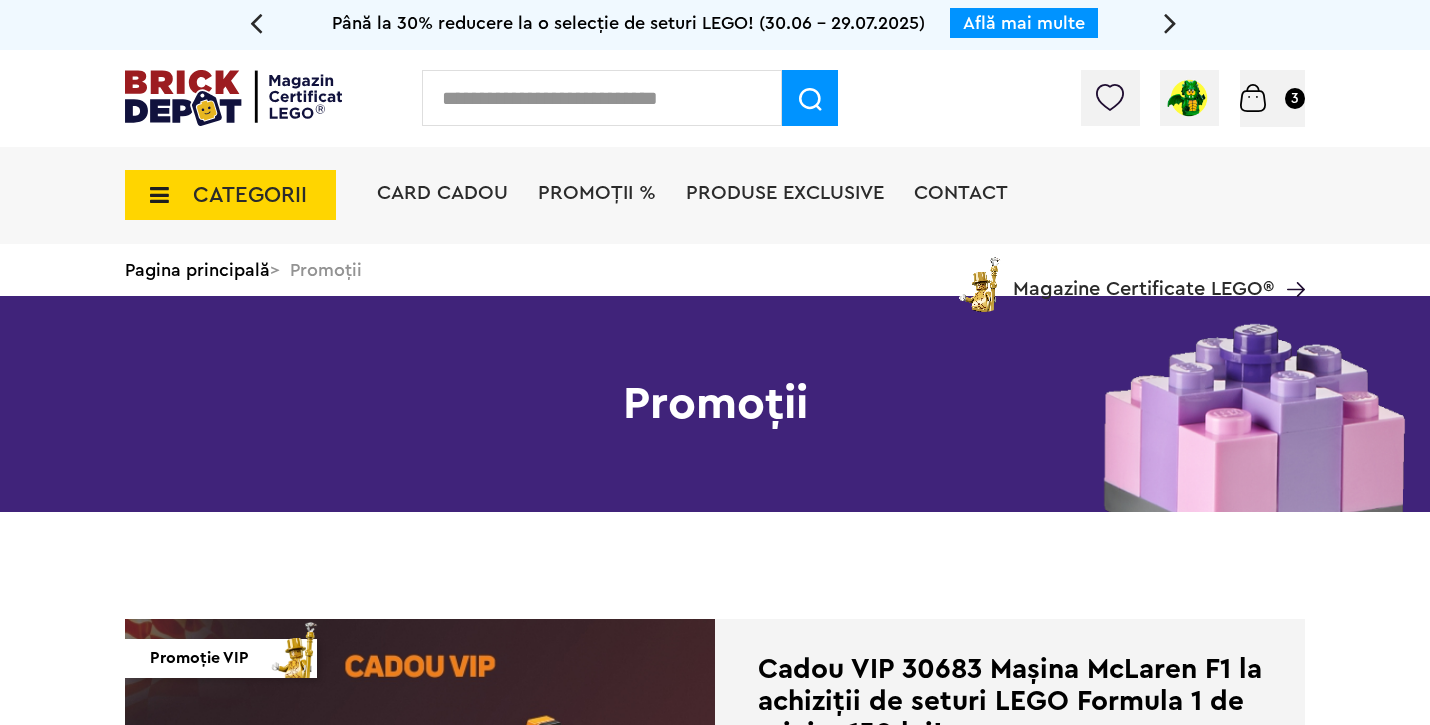 scroll, scrollTop: 0, scrollLeft: 0, axis: both 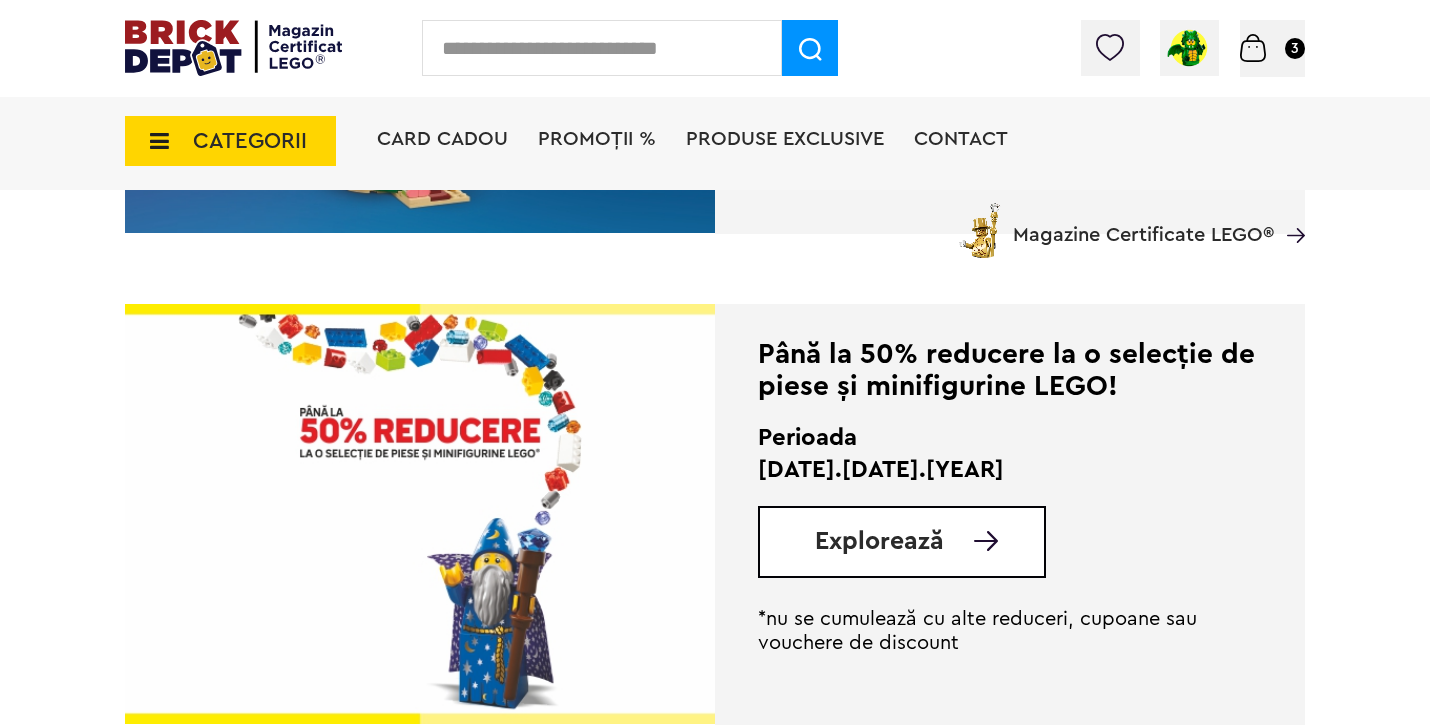 click on "Explorează" at bounding box center [879, 541] 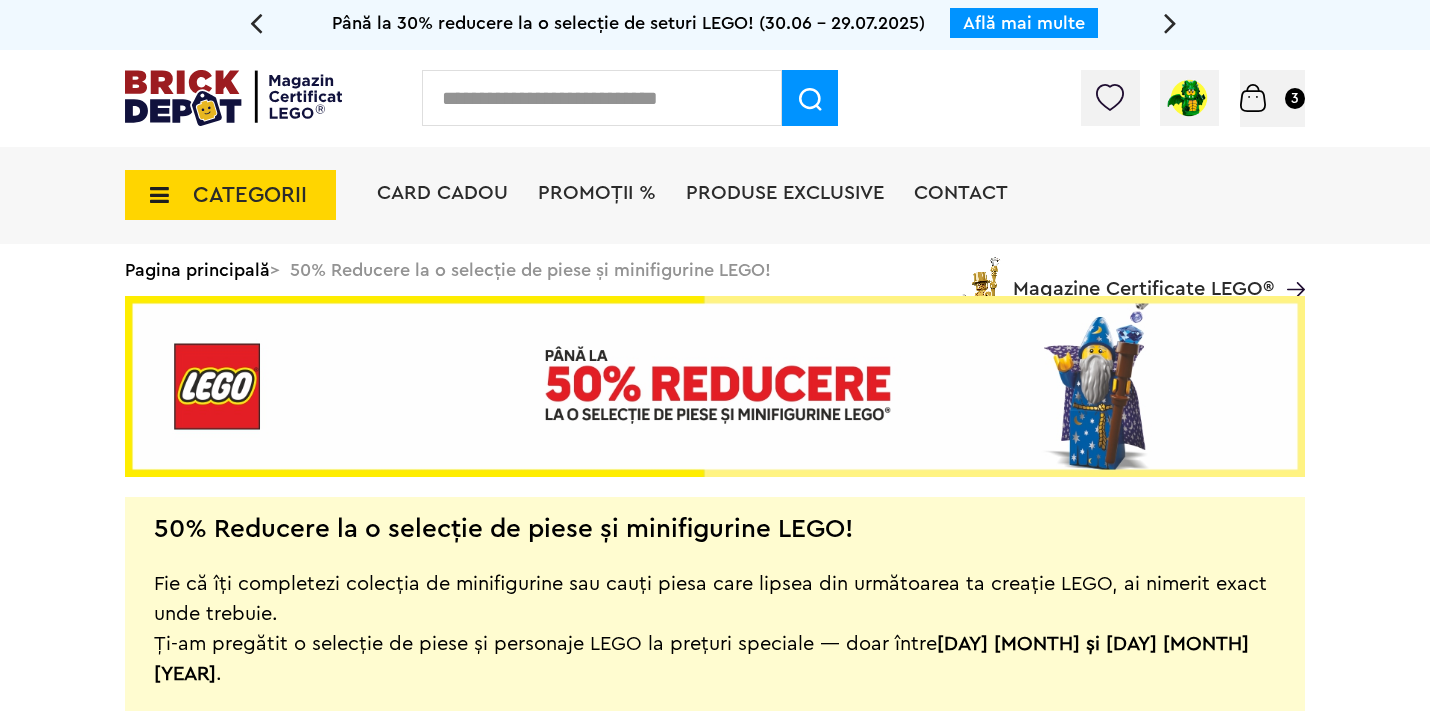 scroll, scrollTop: 0, scrollLeft: 0, axis: both 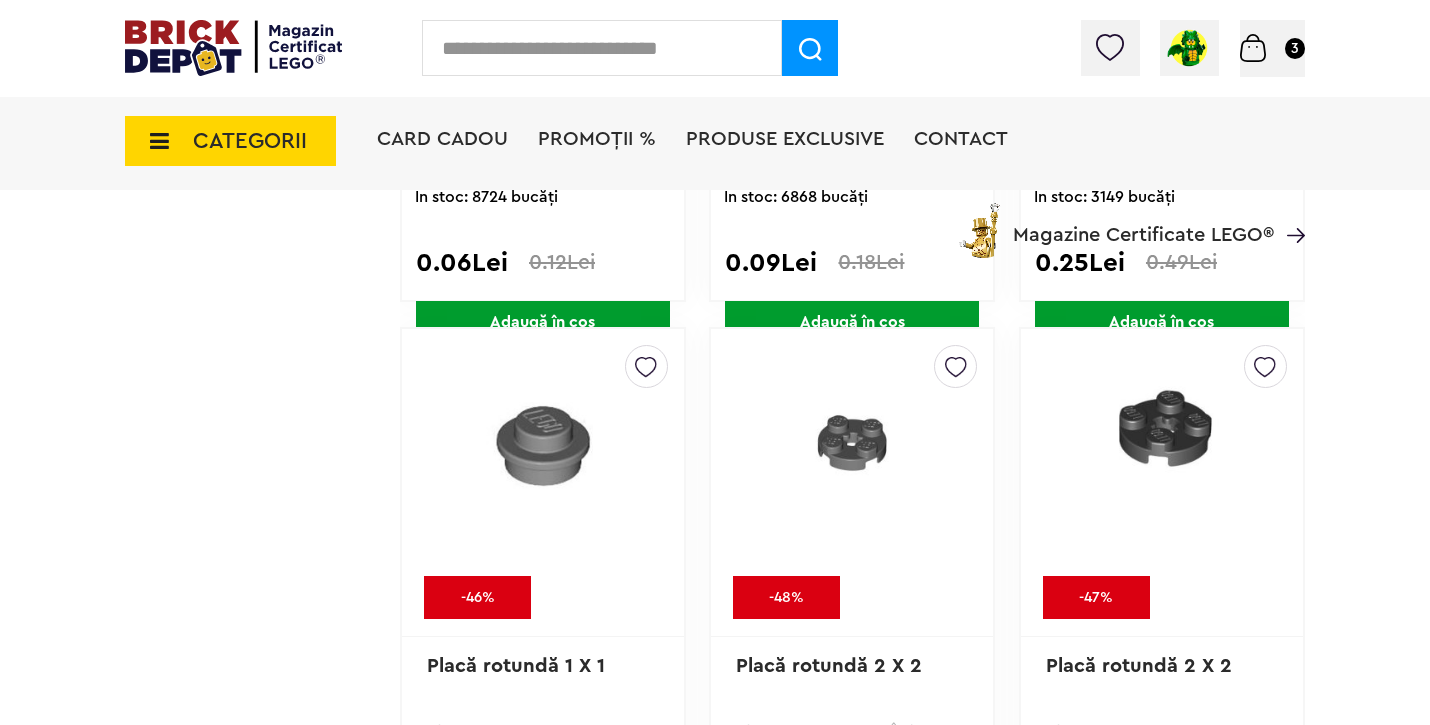 click at bounding box center [1253, 48] 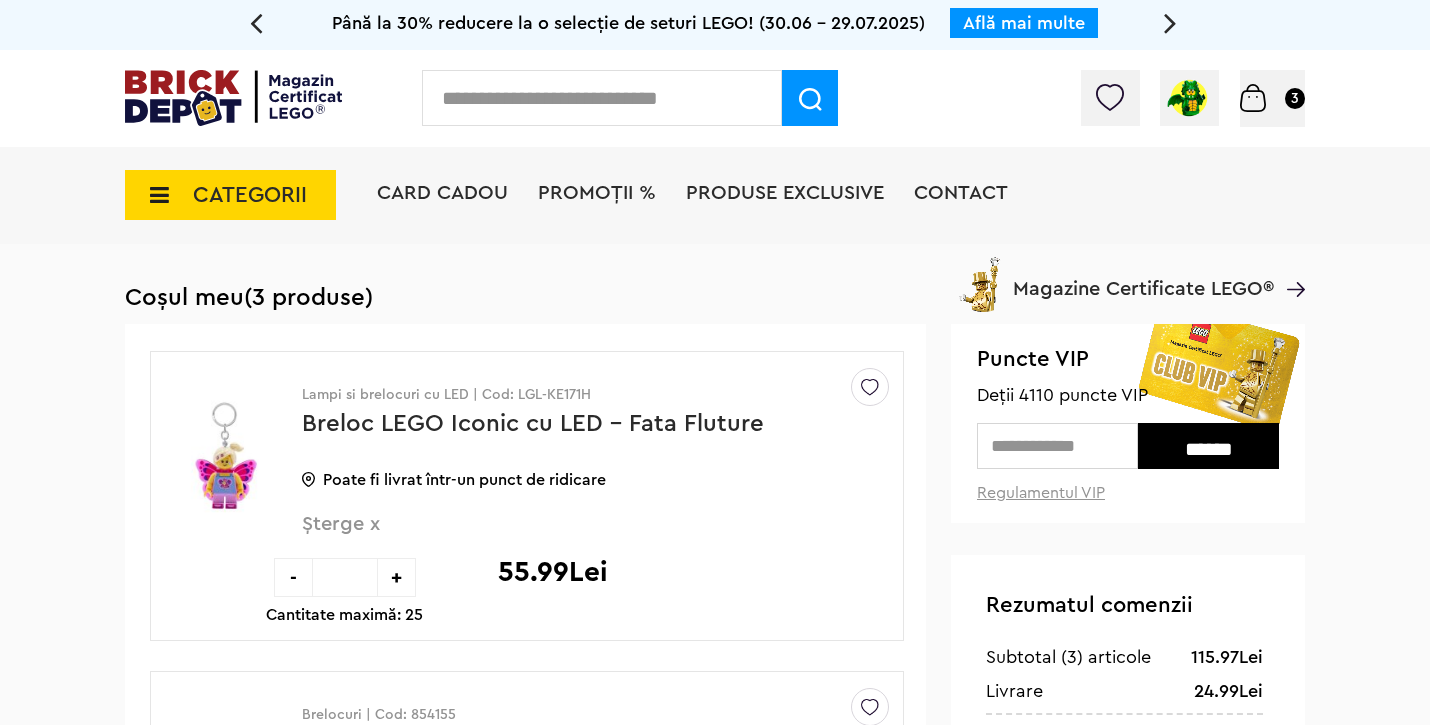scroll, scrollTop: 0, scrollLeft: 0, axis: both 